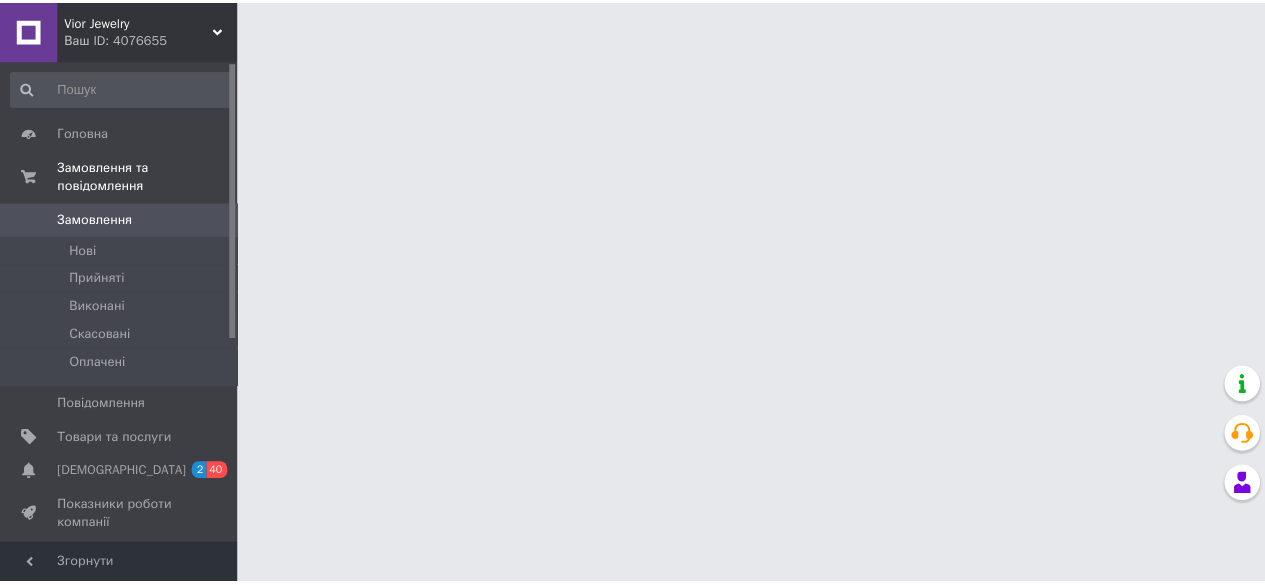 scroll, scrollTop: 0, scrollLeft: 0, axis: both 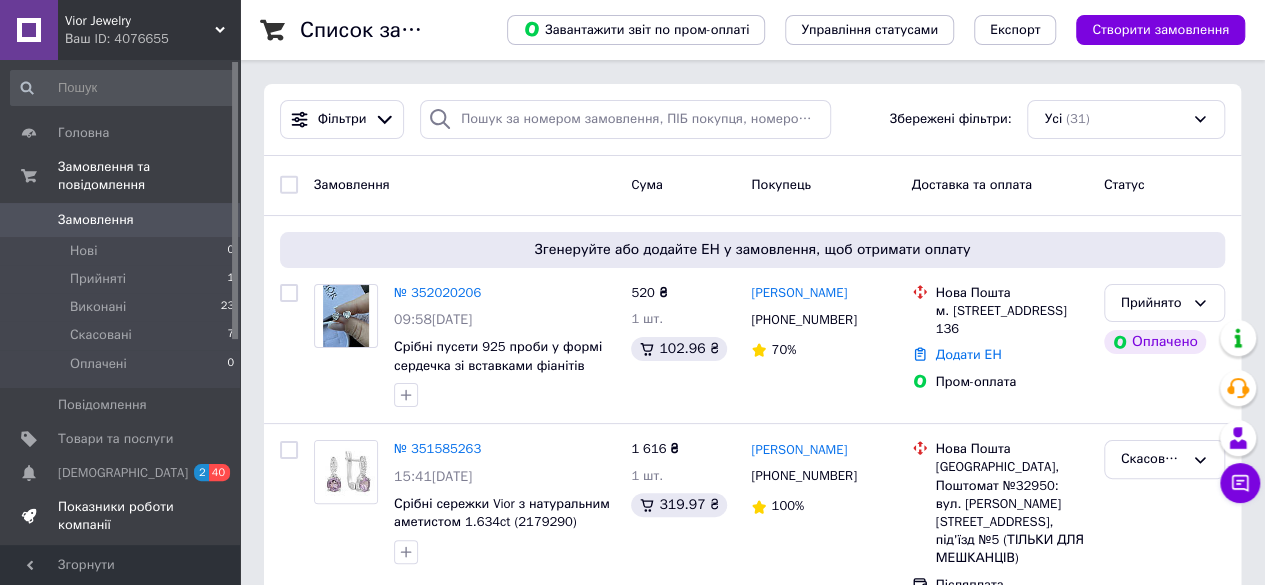 click on "Показники роботи компанії" at bounding box center (121, 516) 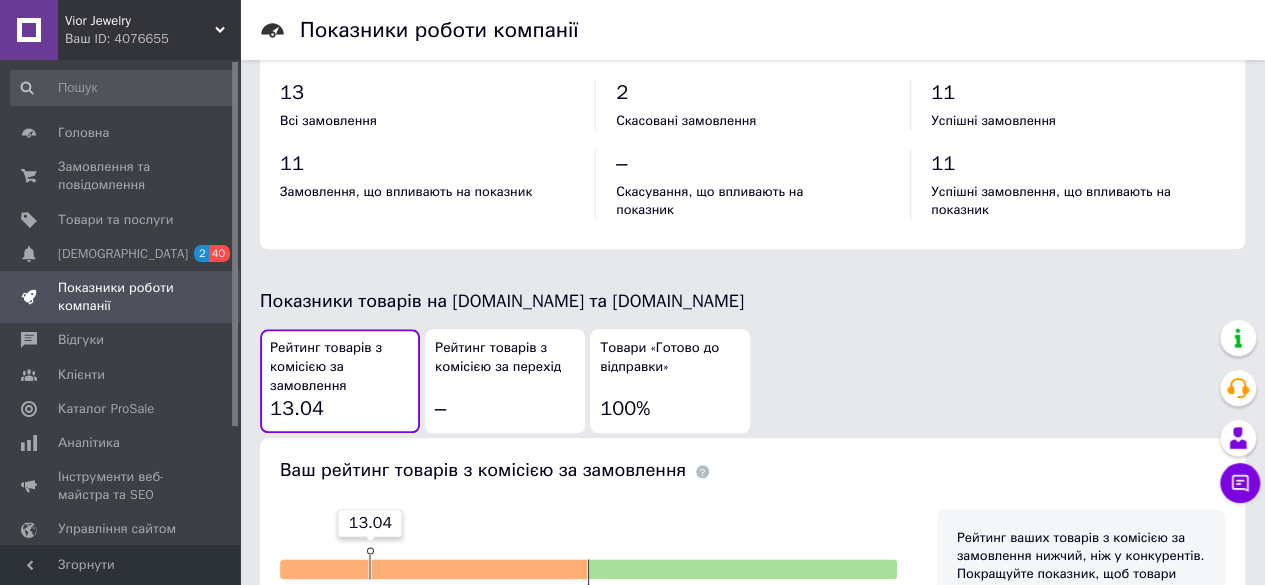 scroll, scrollTop: 890, scrollLeft: 0, axis: vertical 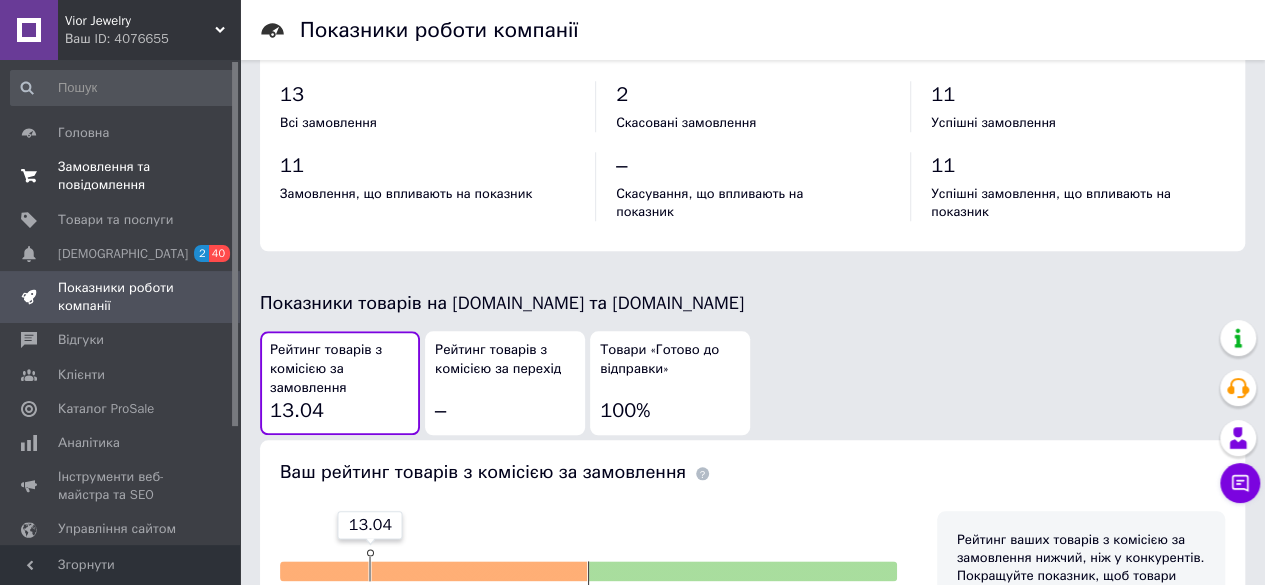 click on "Замовлення та повідомлення" at bounding box center (121, 176) 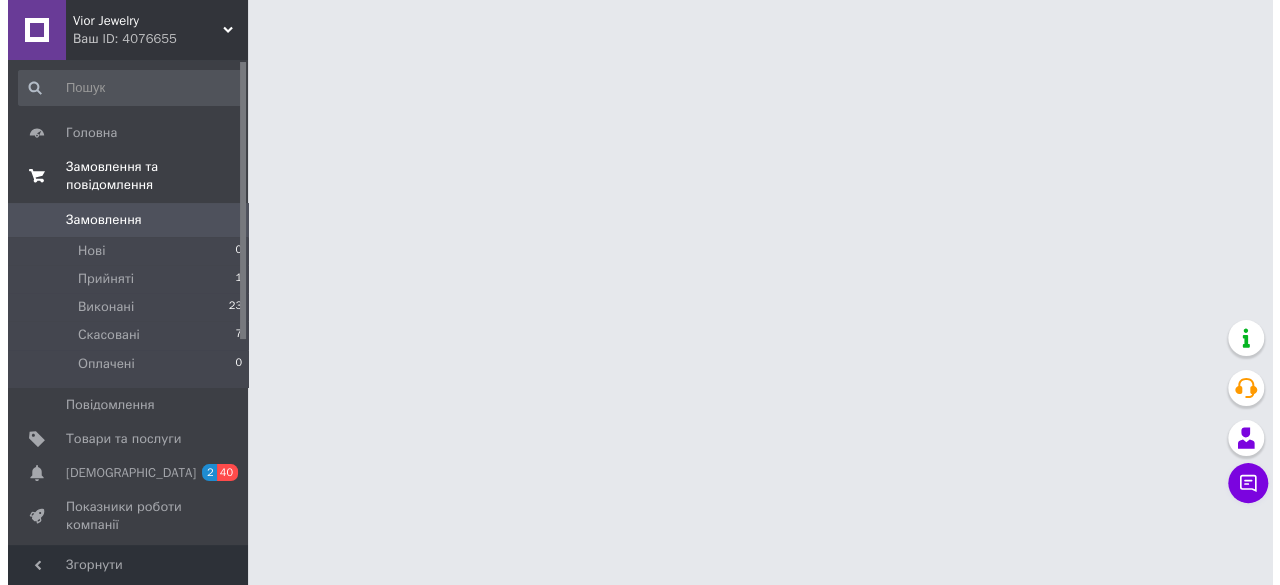 scroll, scrollTop: 0, scrollLeft: 0, axis: both 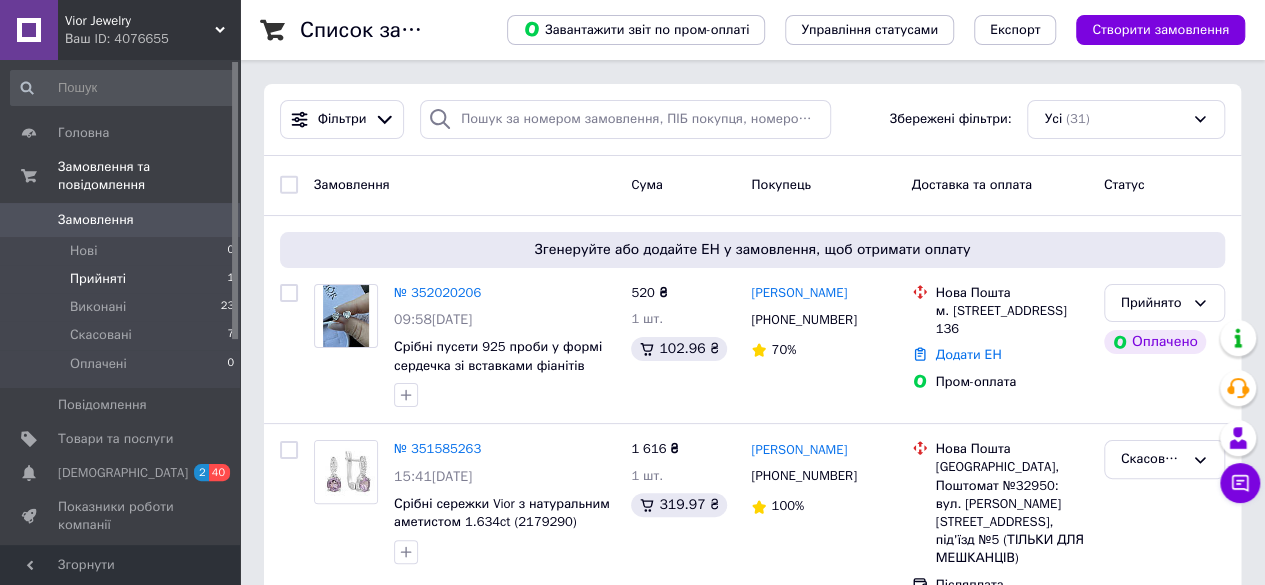 click on "Прийняті 1" at bounding box center (123, 279) 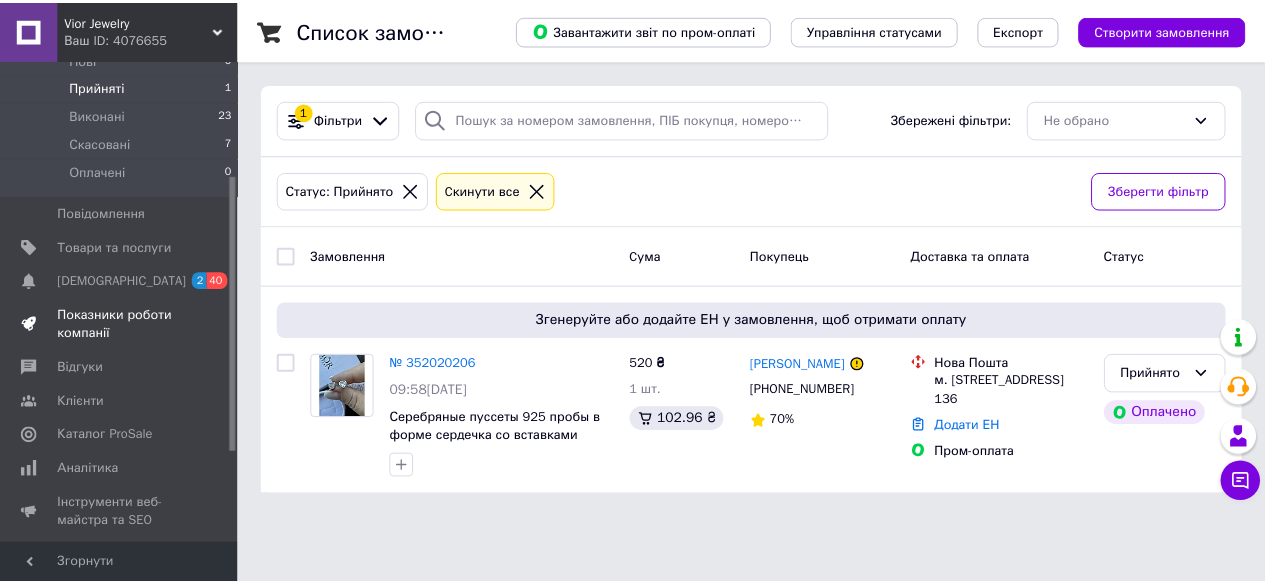 scroll, scrollTop: 202, scrollLeft: 0, axis: vertical 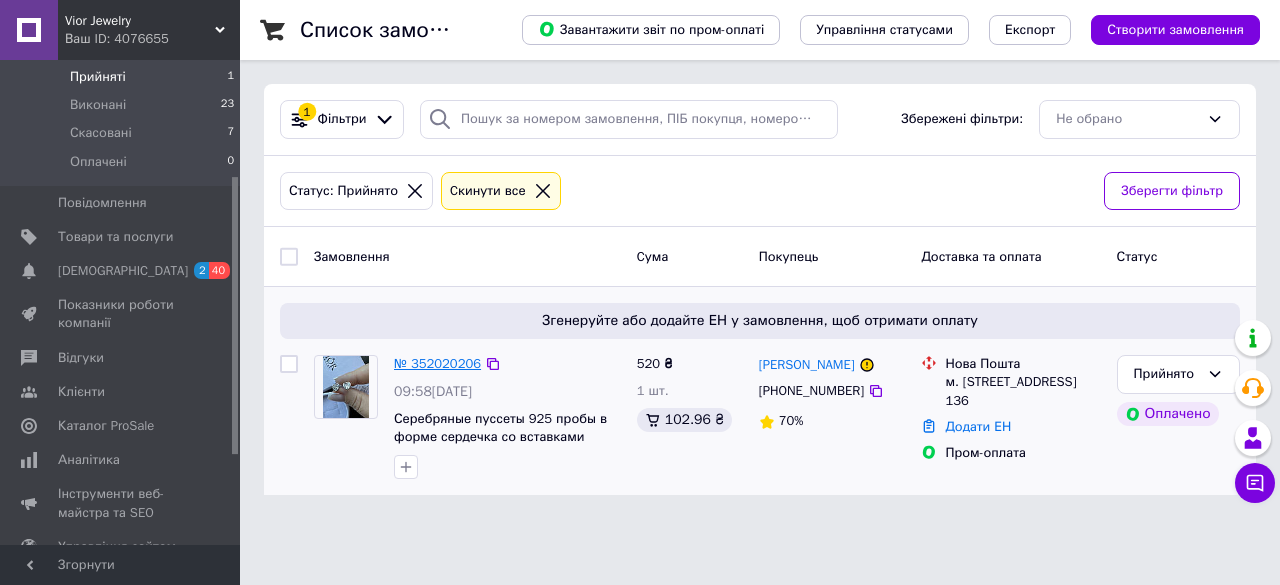 click on "№ 352020206" at bounding box center [437, 363] 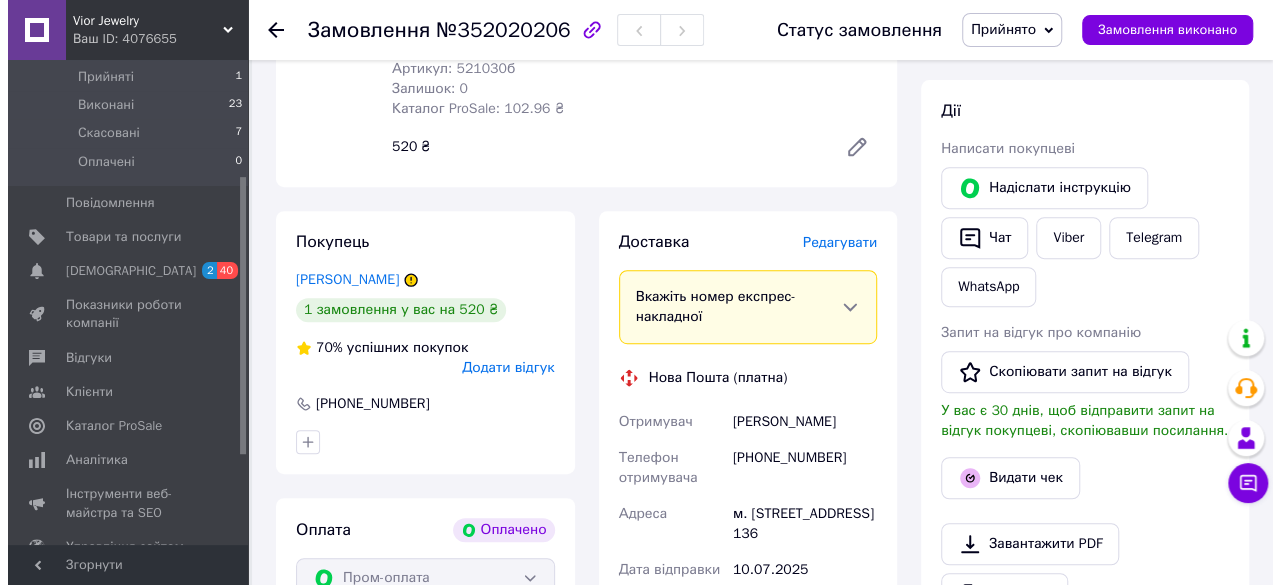 scroll, scrollTop: 526, scrollLeft: 0, axis: vertical 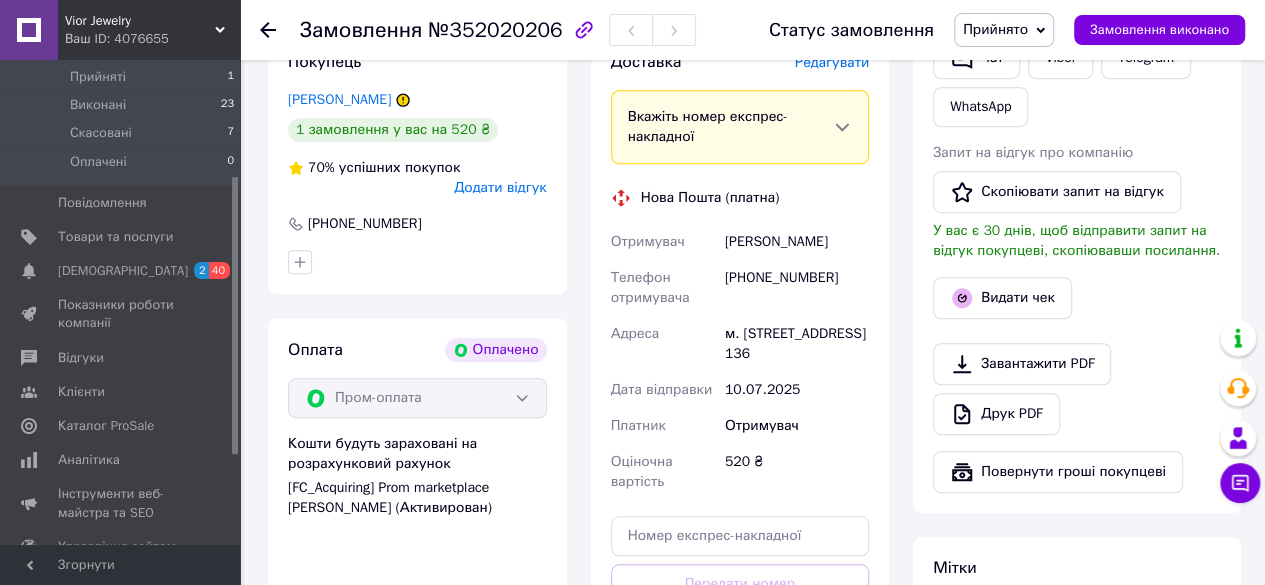 click on "Редагувати" at bounding box center (832, 62) 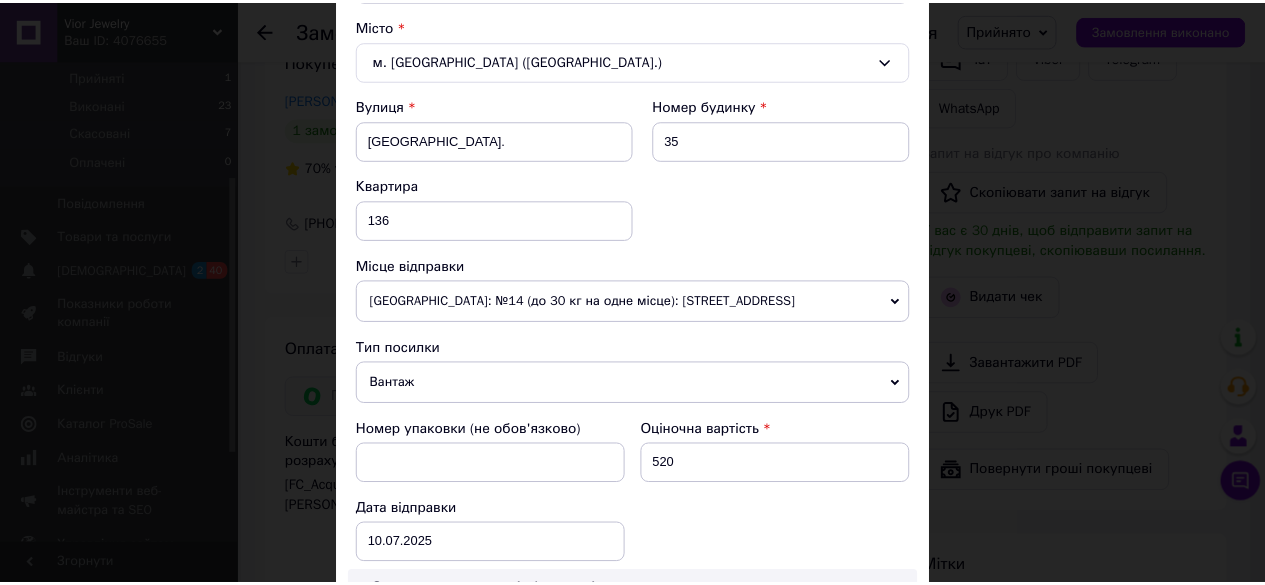 scroll, scrollTop: 541, scrollLeft: 0, axis: vertical 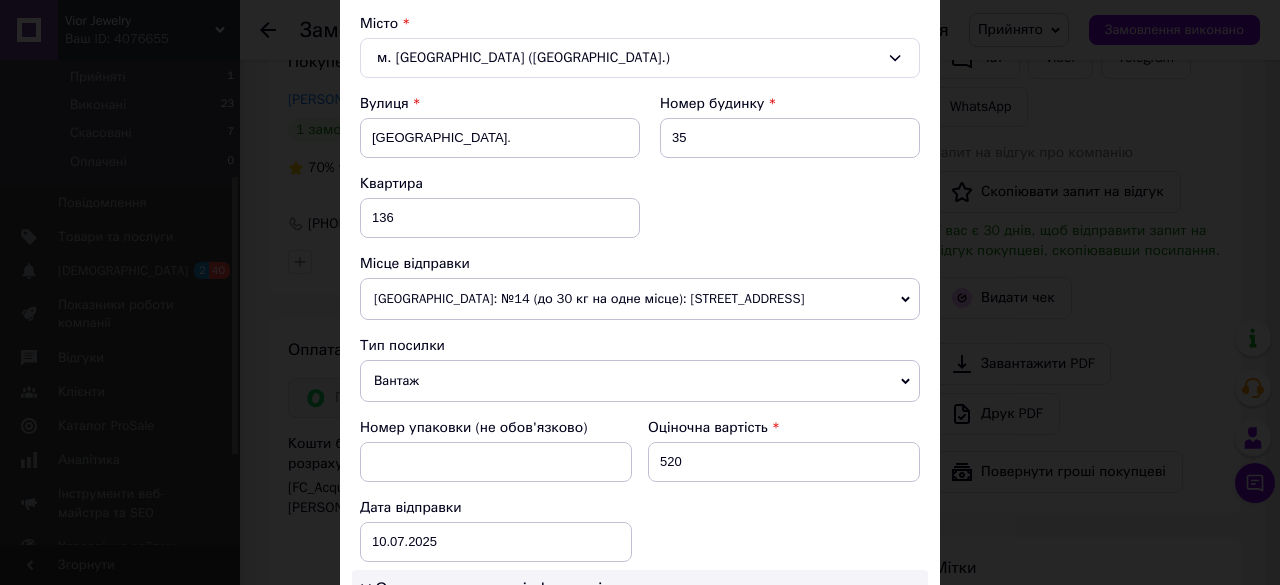 click on "[GEOGRAPHIC_DATA]: №14 (до 30 кг на одне місце): [STREET_ADDRESS]" at bounding box center [640, 299] 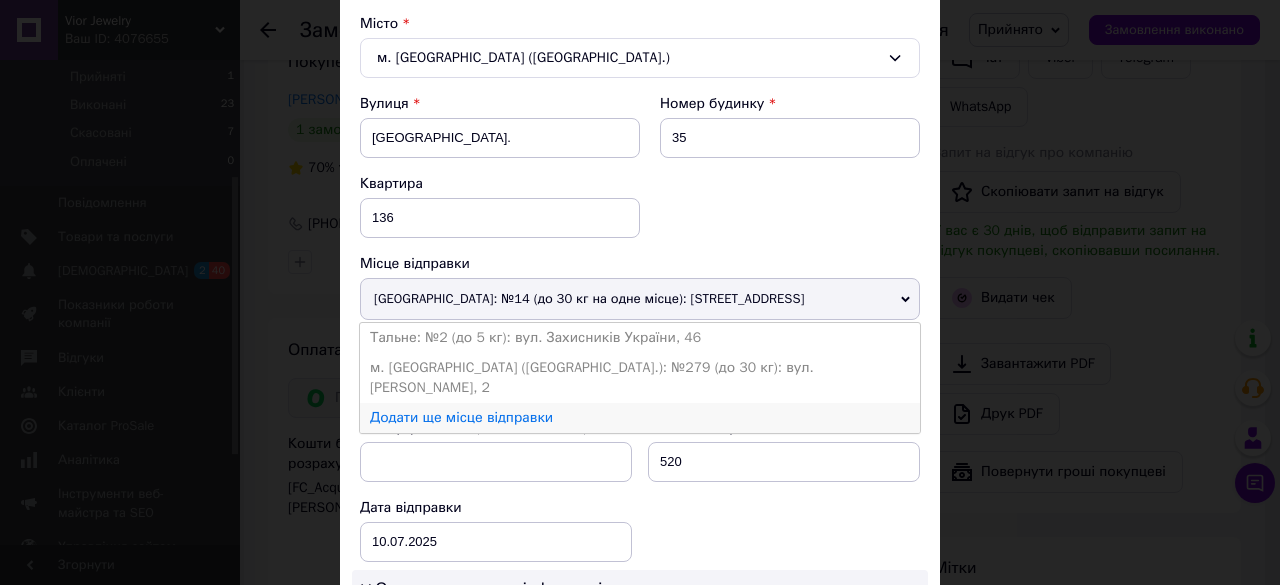 click on "Додати ще місце відправки" at bounding box center (640, 418) 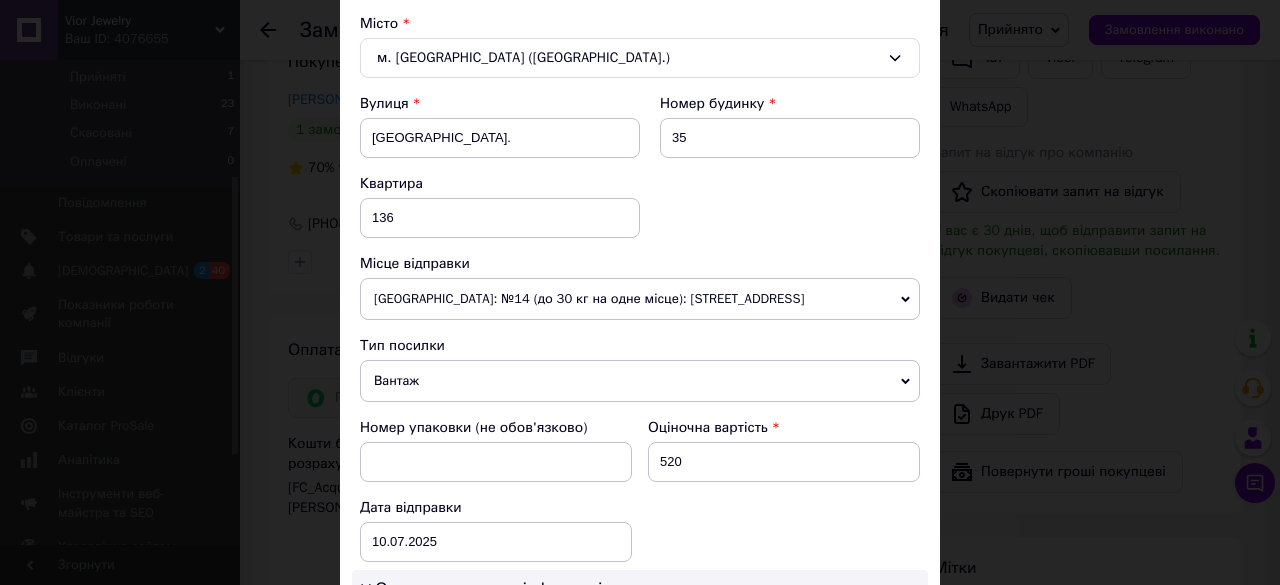 click on "[GEOGRAPHIC_DATA]: №14 (до 30 кг на одне місце): [STREET_ADDRESS]" at bounding box center [640, 299] 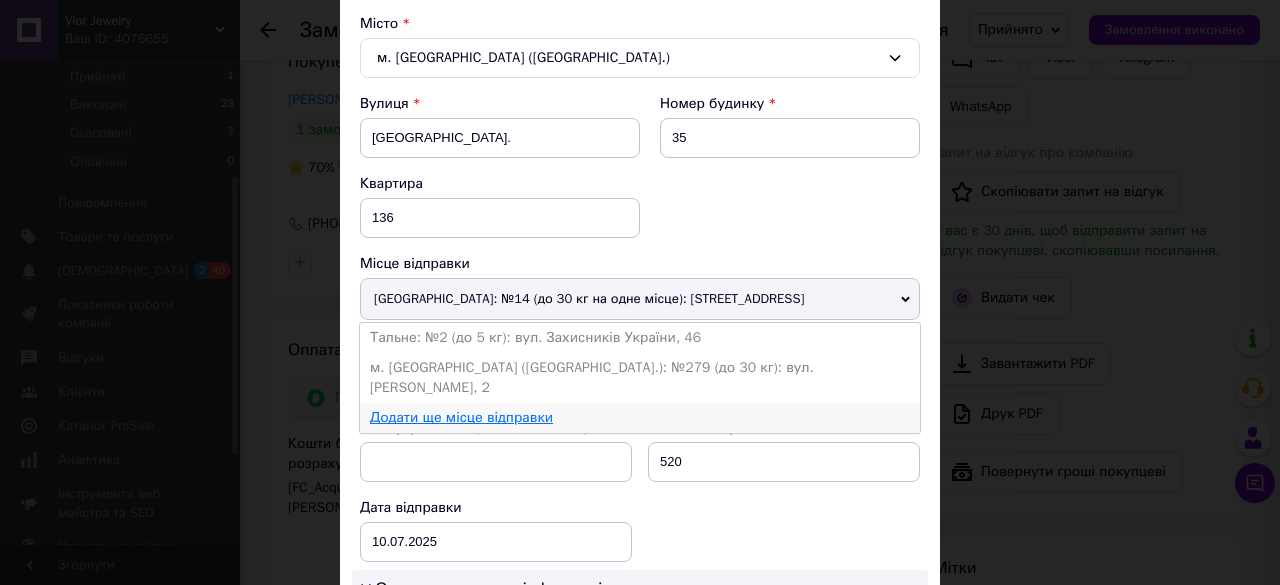click on "Додати ще місце відправки" at bounding box center (461, 417) 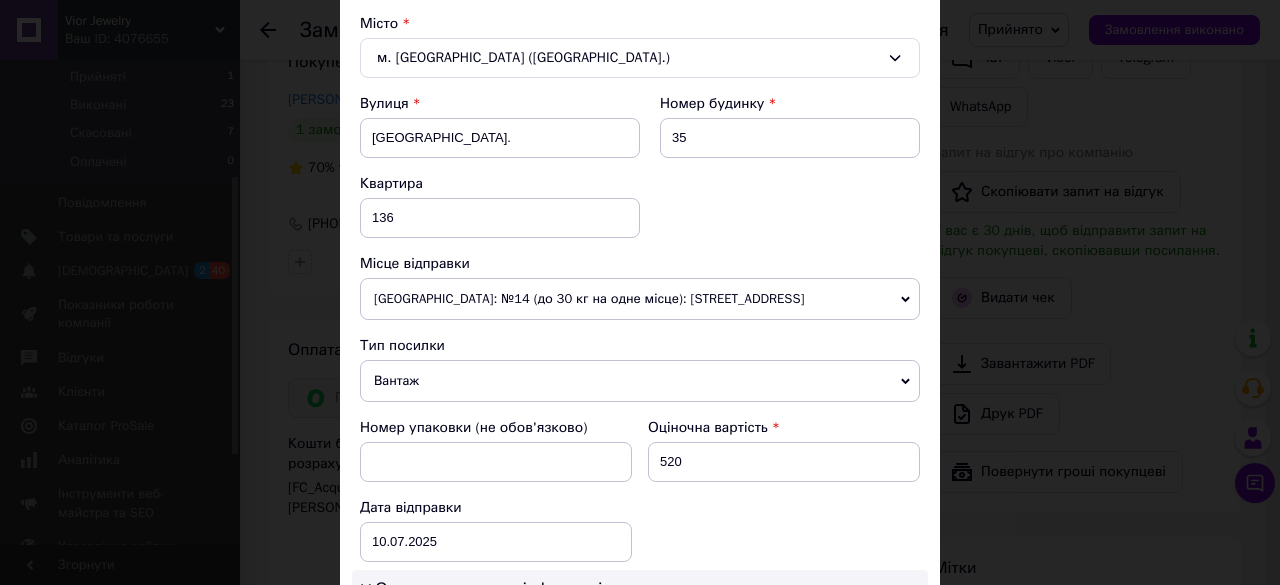 click 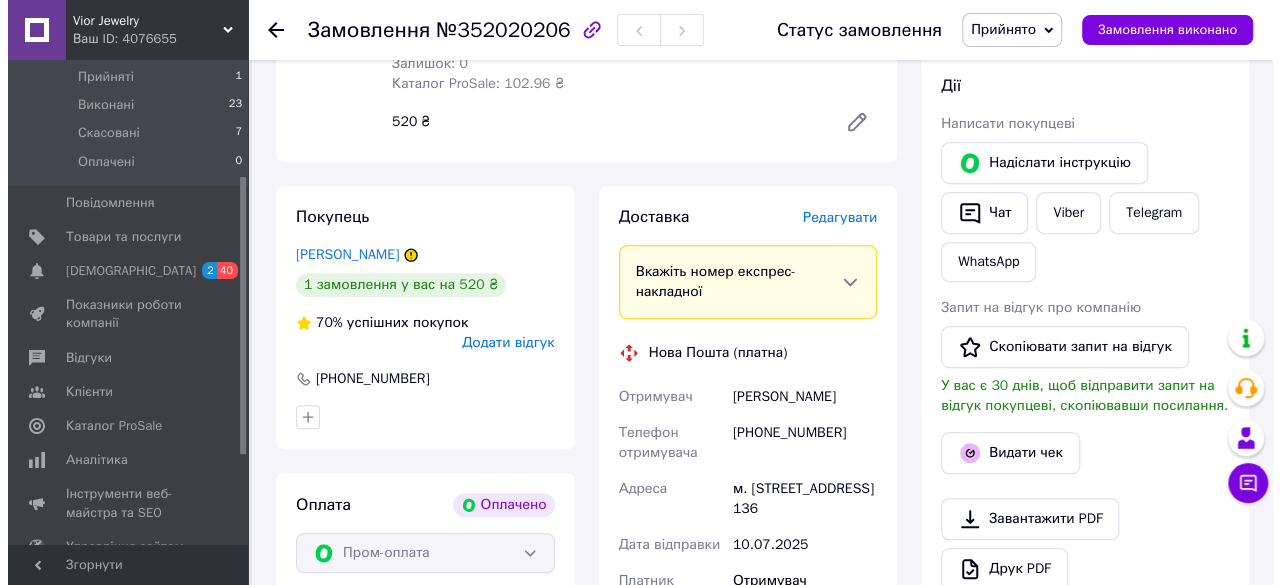 scroll, scrollTop: 370, scrollLeft: 0, axis: vertical 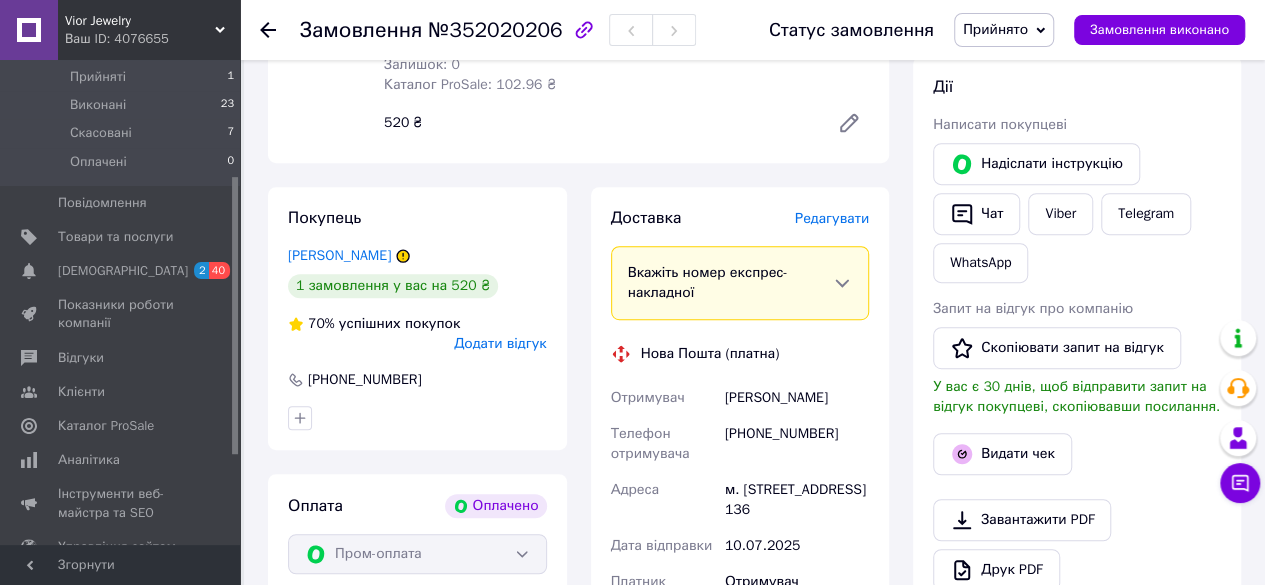 click on "Редагувати" at bounding box center (832, 218) 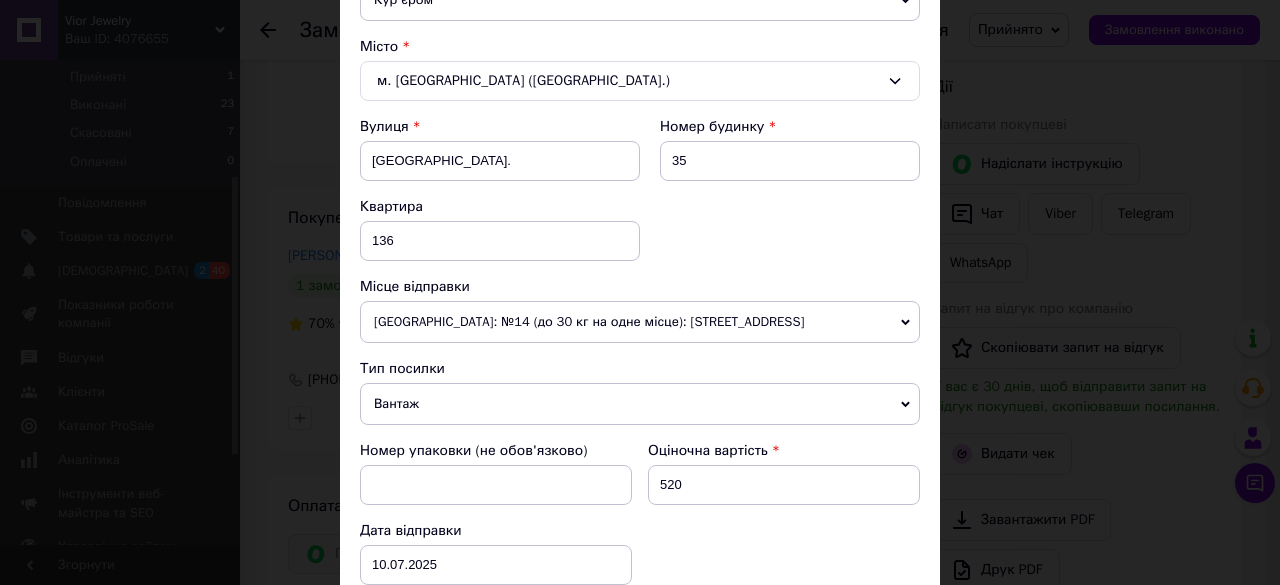 scroll, scrollTop: 520, scrollLeft: 0, axis: vertical 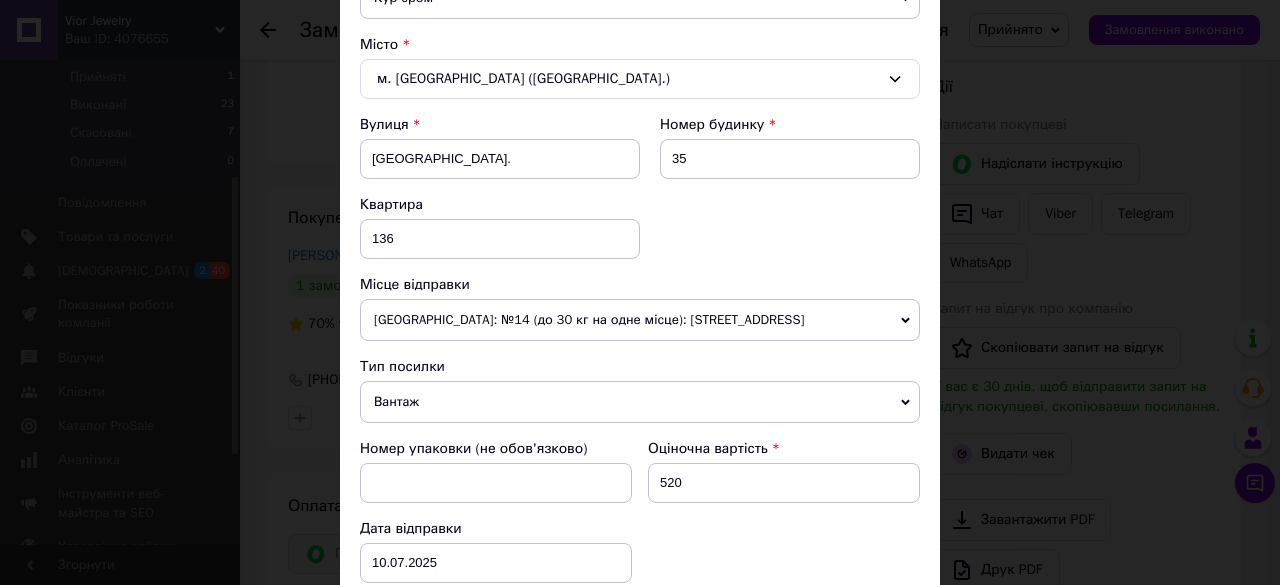 click on "[GEOGRAPHIC_DATA]: №14 (до 30 кг на одне місце): [STREET_ADDRESS]" at bounding box center (640, 320) 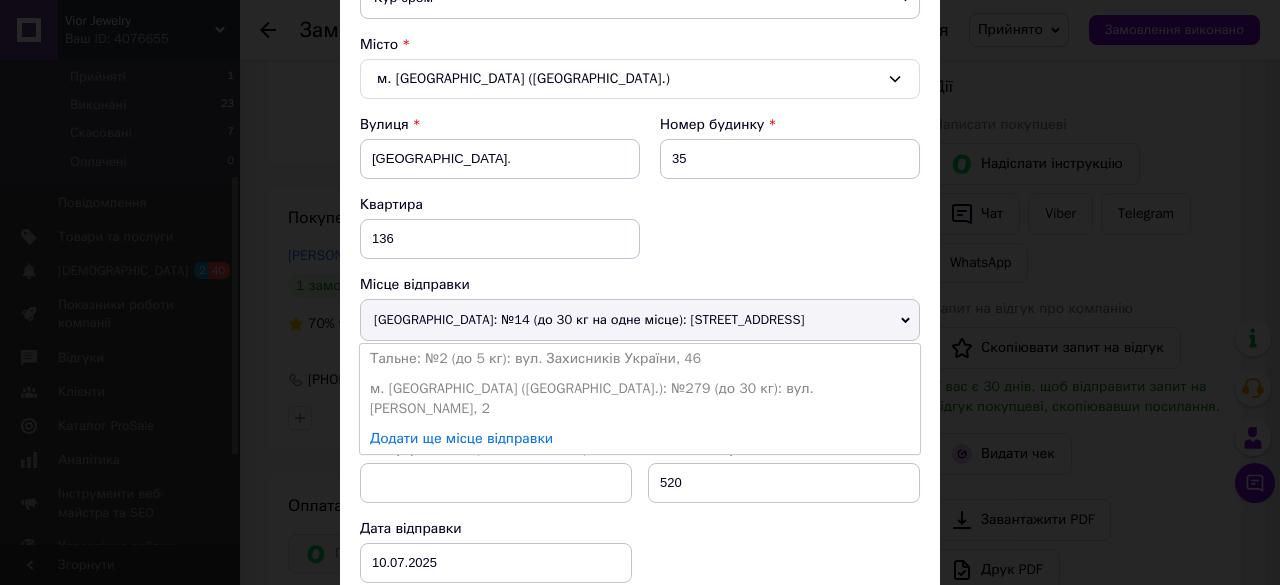 click on "[GEOGRAPHIC_DATA]: №14 (до 30 кг на одне місце): [STREET_ADDRESS]" at bounding box center [640, 320] 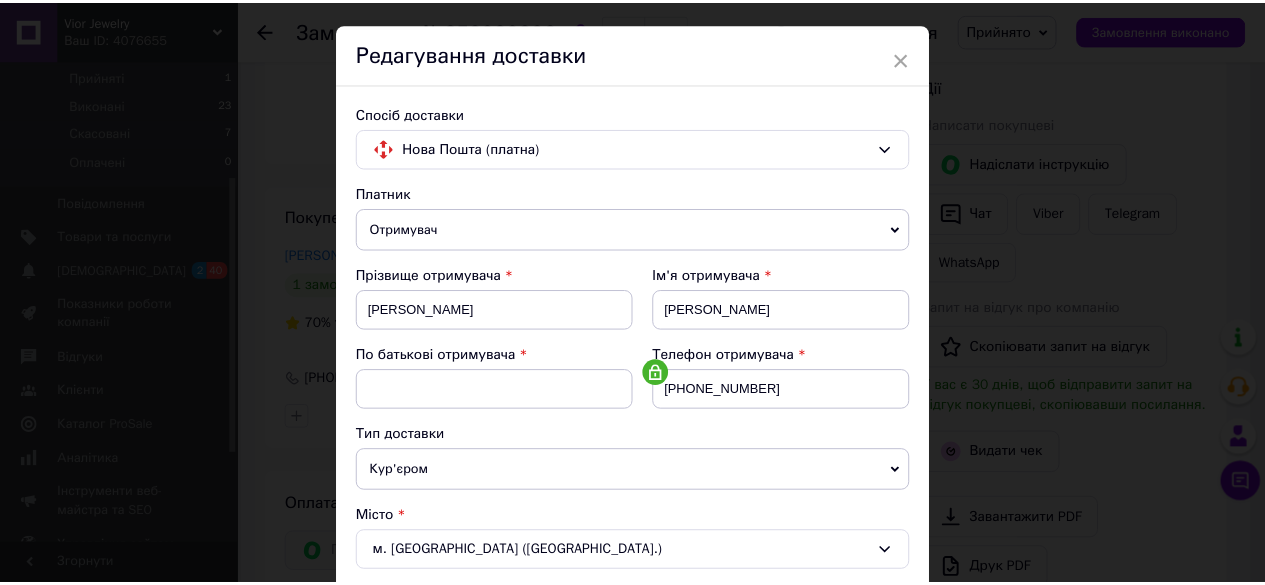scroll, scrollTop: 0, scrollLeft: 0, axis: both 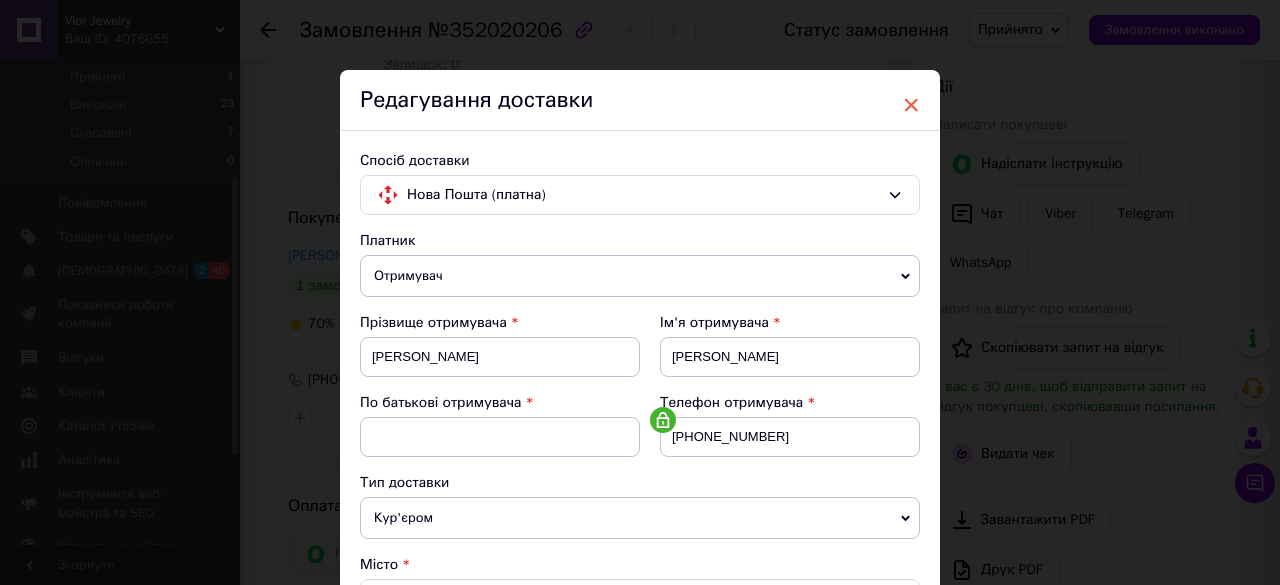 click on "×" at bounding box center [911, 105] 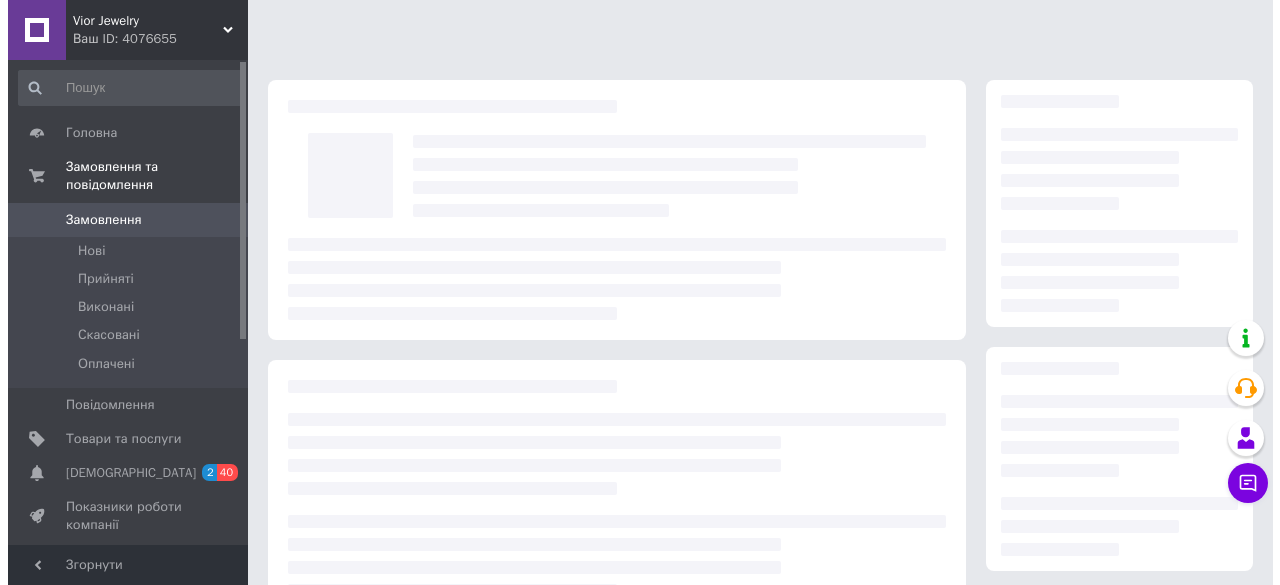scroll, scrollTop: 328, scrollLeft: 0, axis: vertical 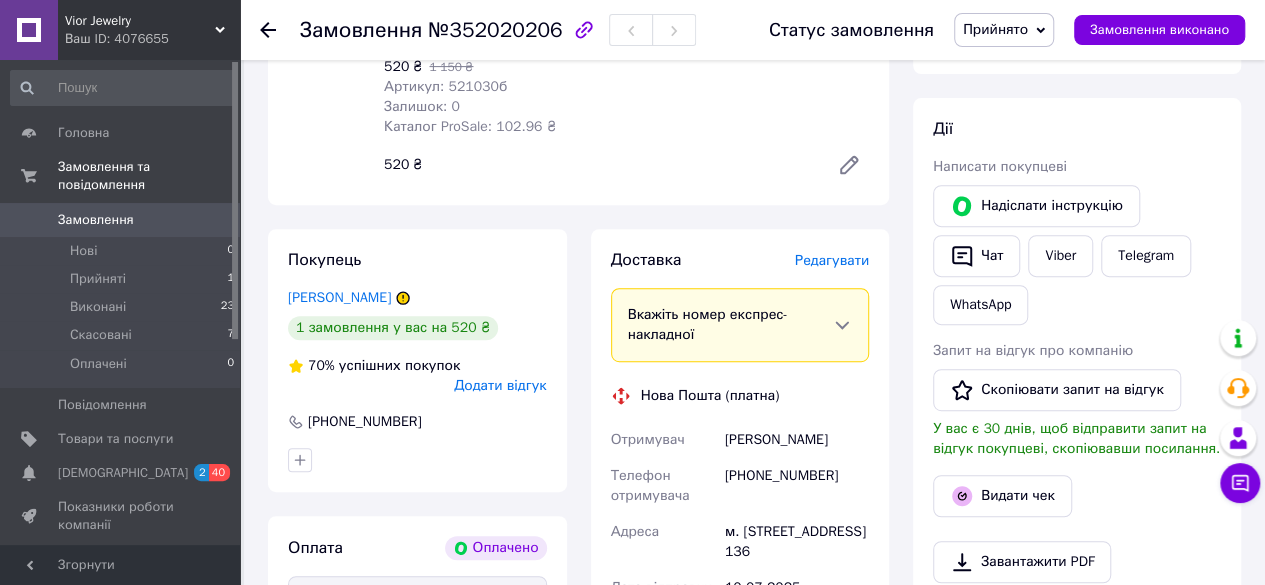 click on "Редагувати" at bounding box center (832, 260) 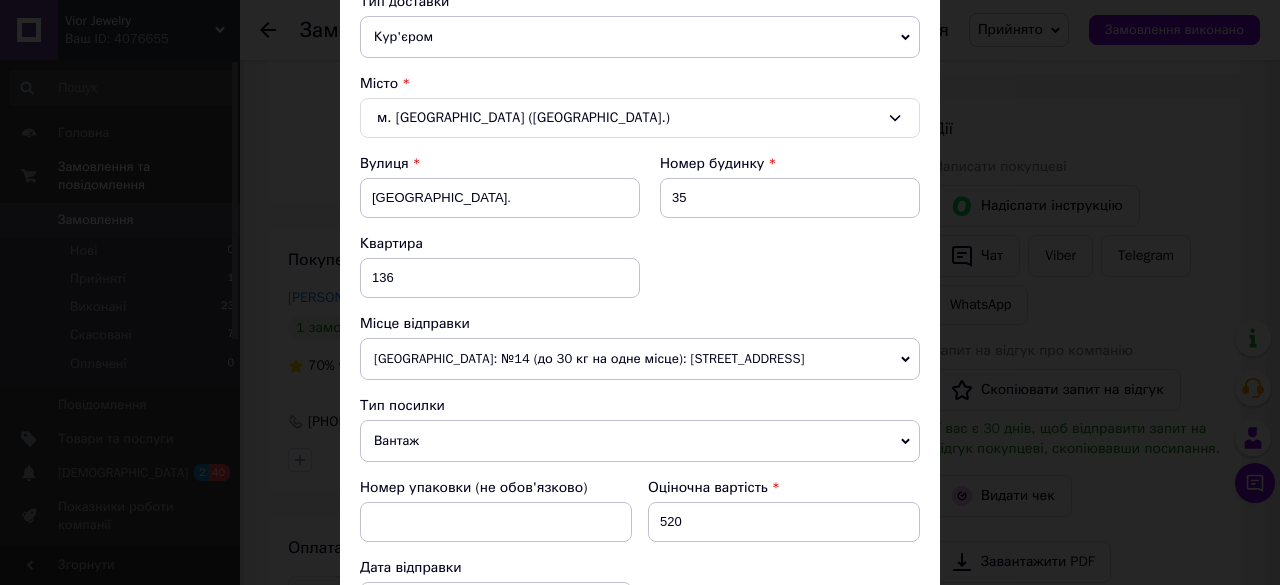 scroll, scrollTop: 482, scrollLeft: 0, axis: vertical 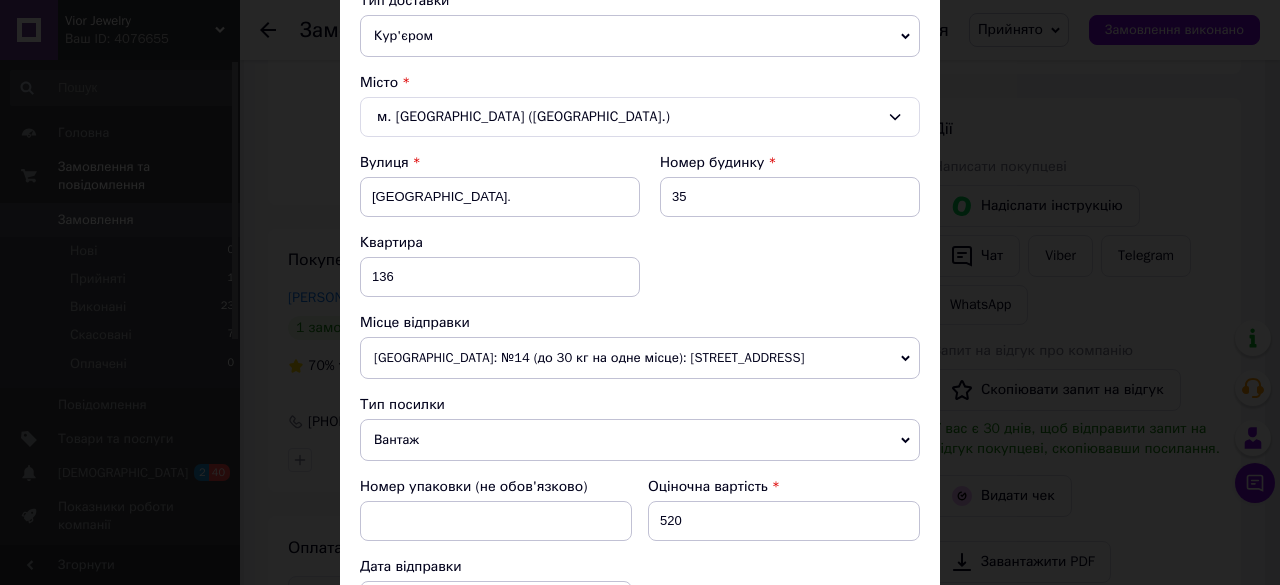 click 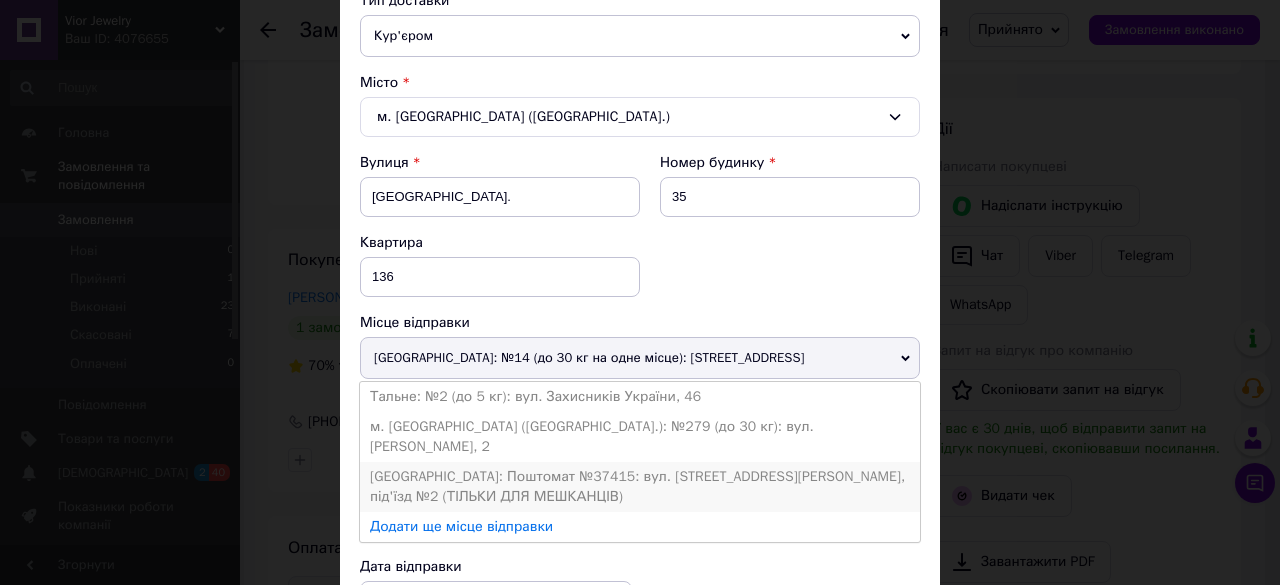click on "[GEOGRAPHIC_DATA]: Поштомат №37415: вул. [STREET_ADDRESS][PERSON_NAME], під'їзд №2 (ТІЛЬКИ ДЛЯ МЕШКАНЦІВ)" at bounding box center [640, 487] 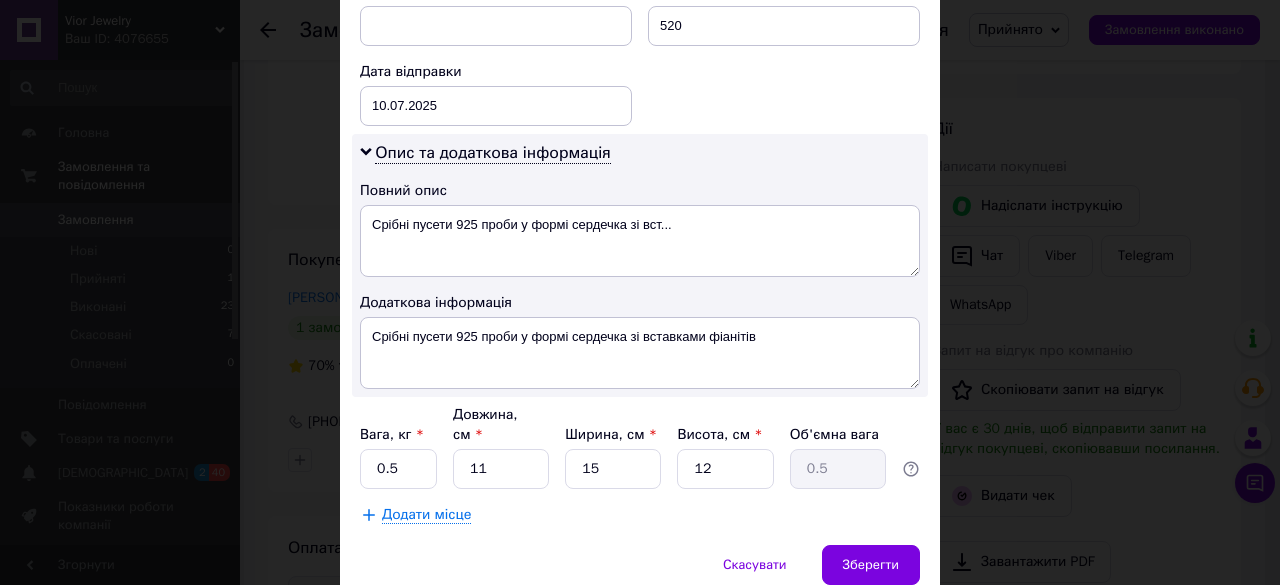 scroll, scrollTop: 998, scrollLeft: 0, axis: vertical 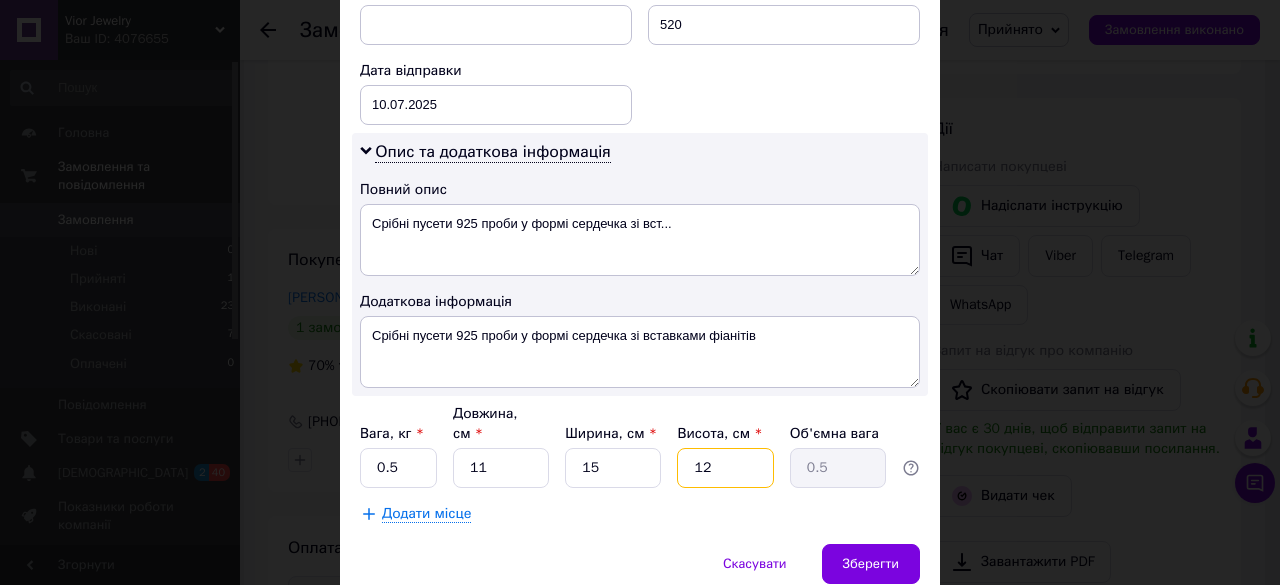 click on "12" at bounding box center (725, 468) 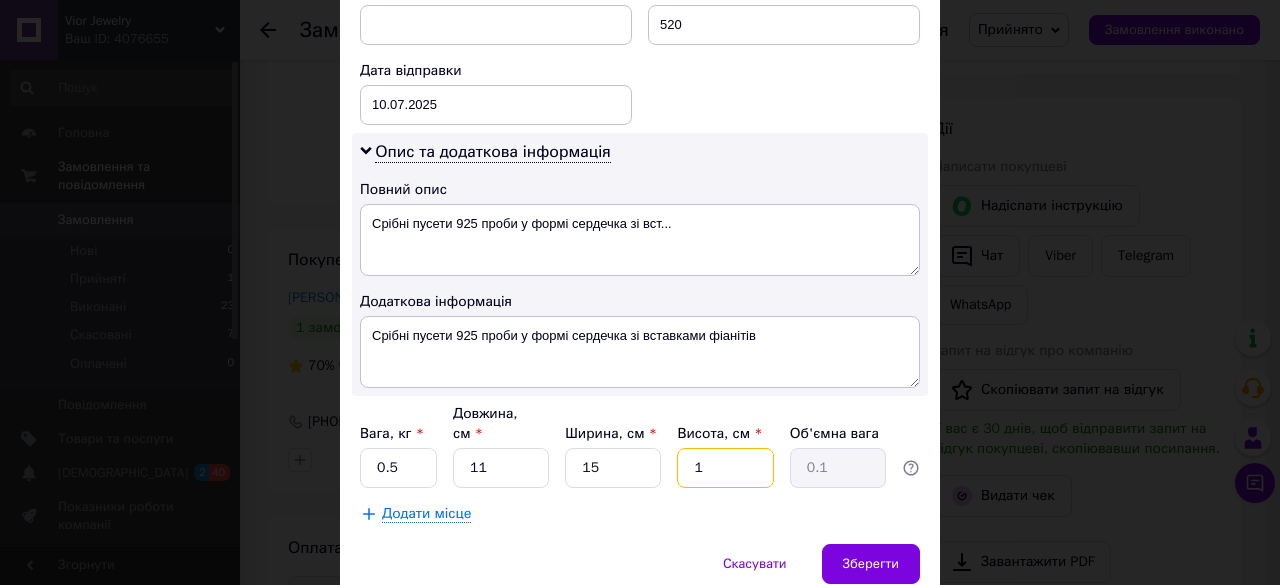 type 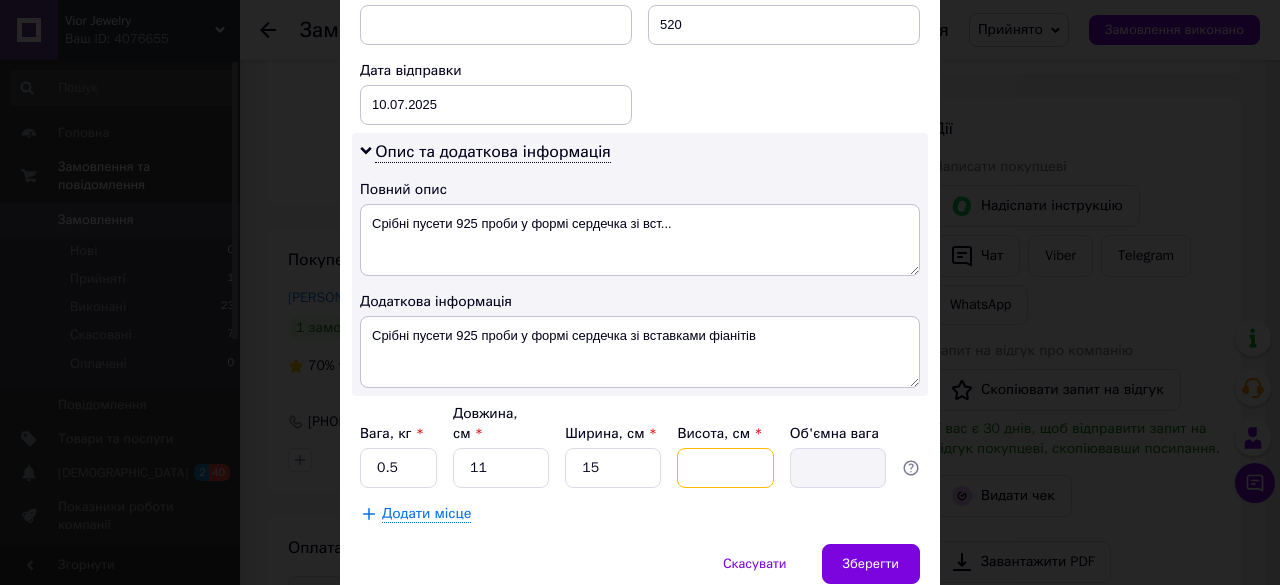 type on "5" 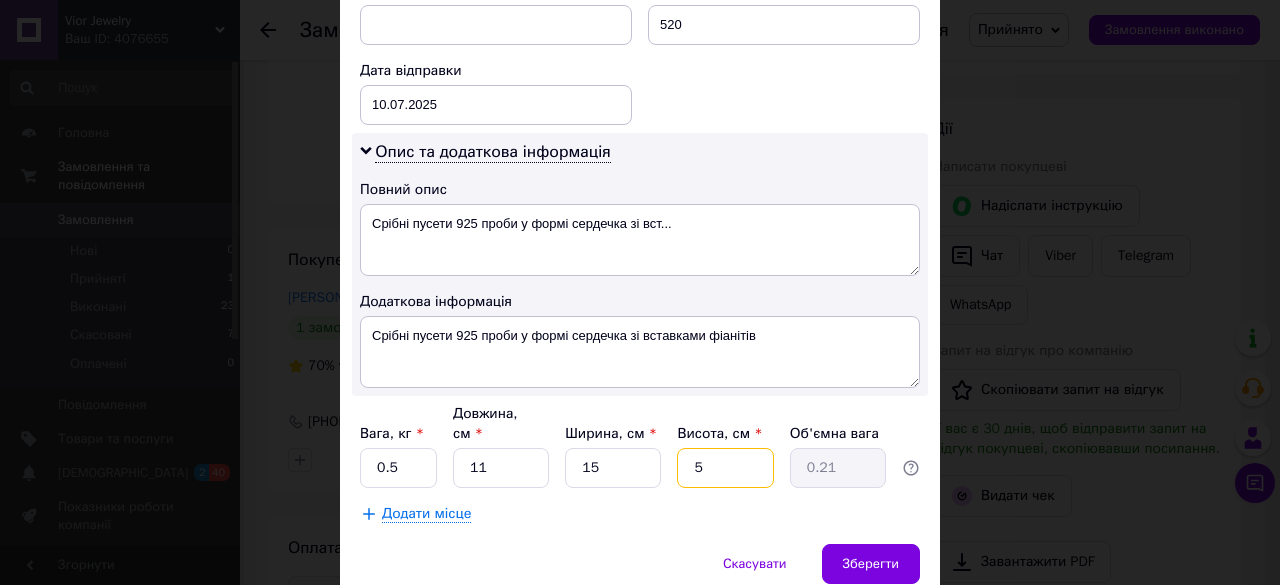 type 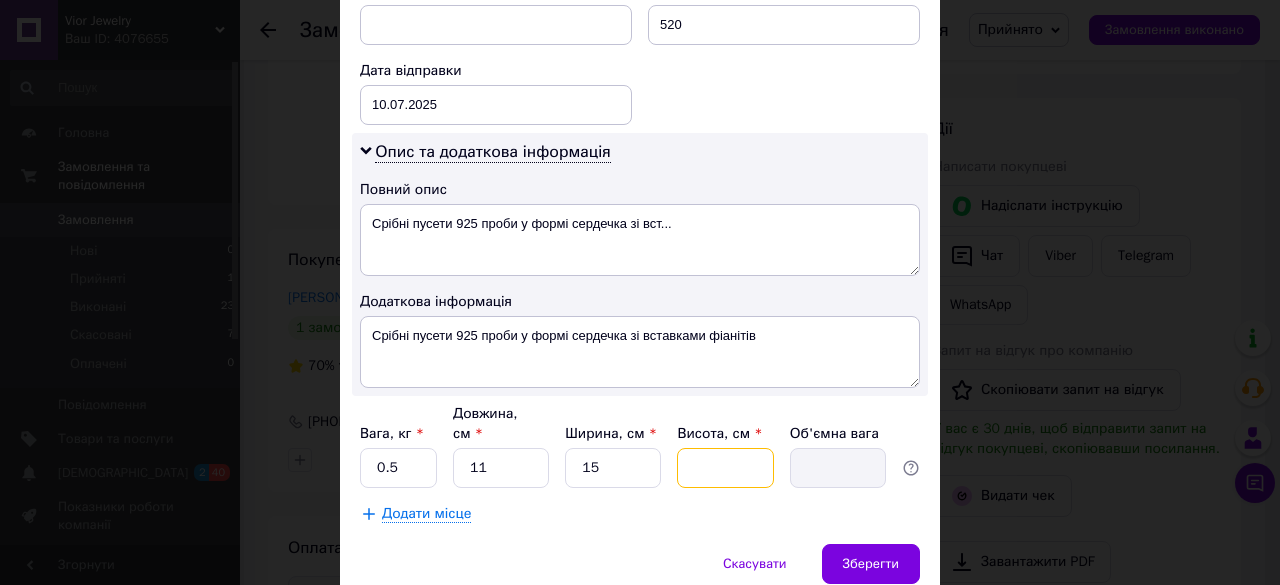 type on "6" 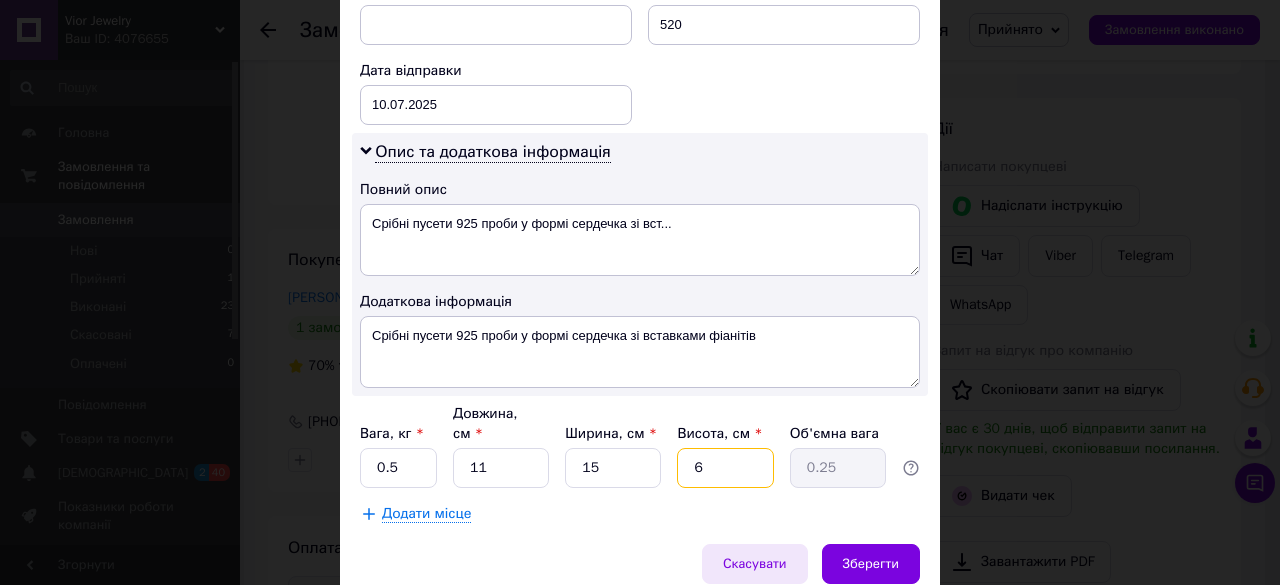 type on "6" 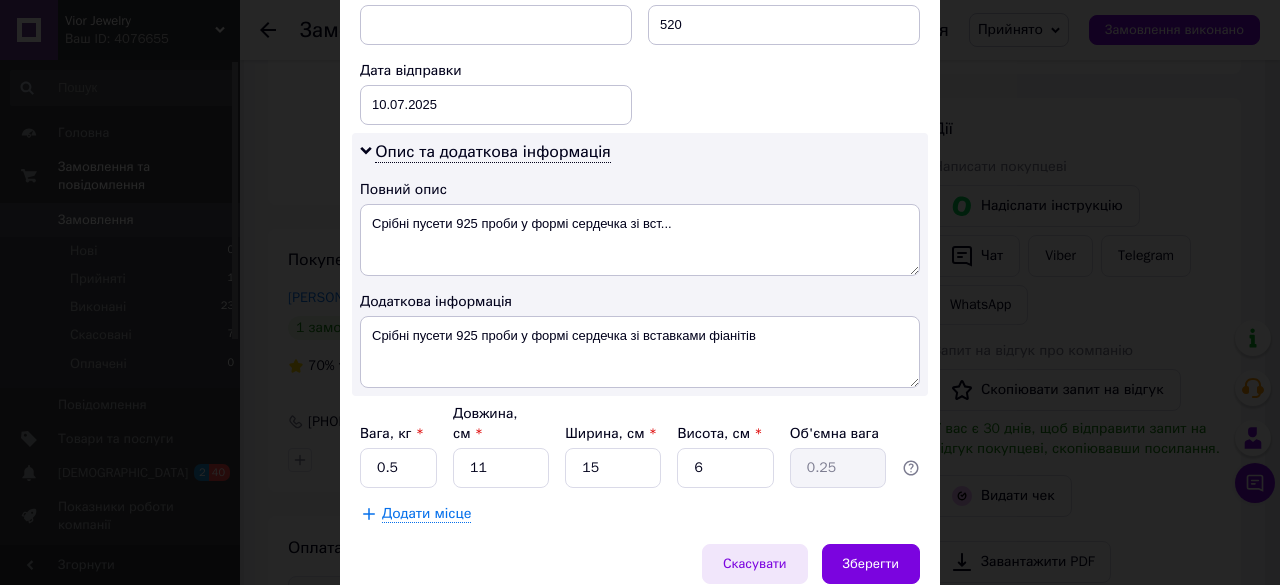 click on "Скасувати" at bounding box center [755, 564] 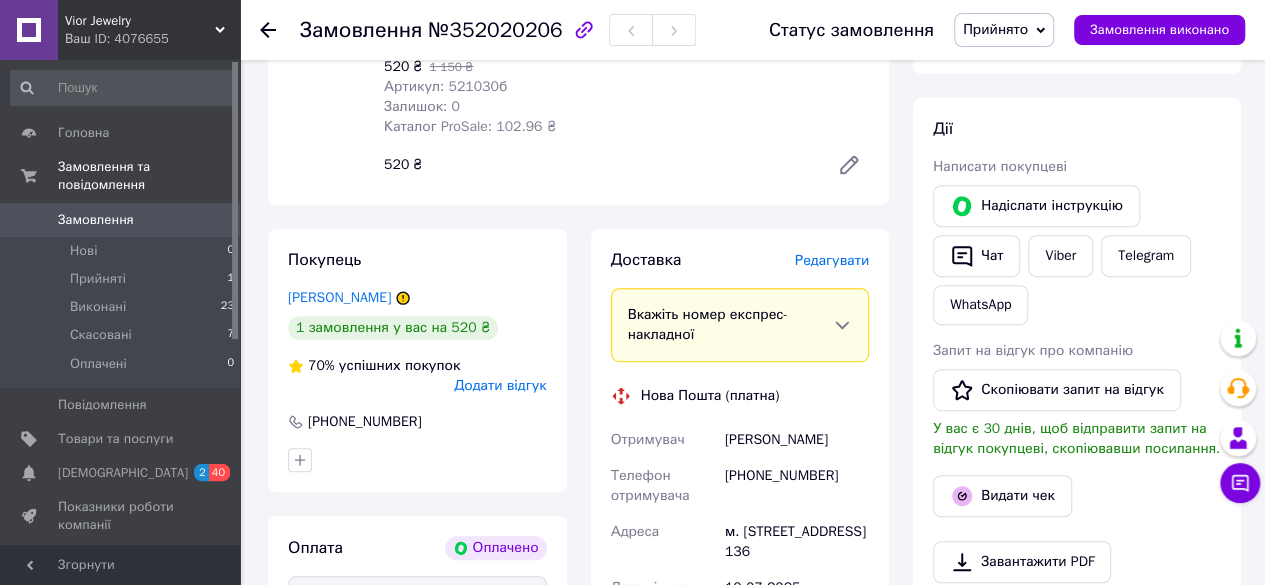 click on "Редагувати" at bounding box center [832, 260] 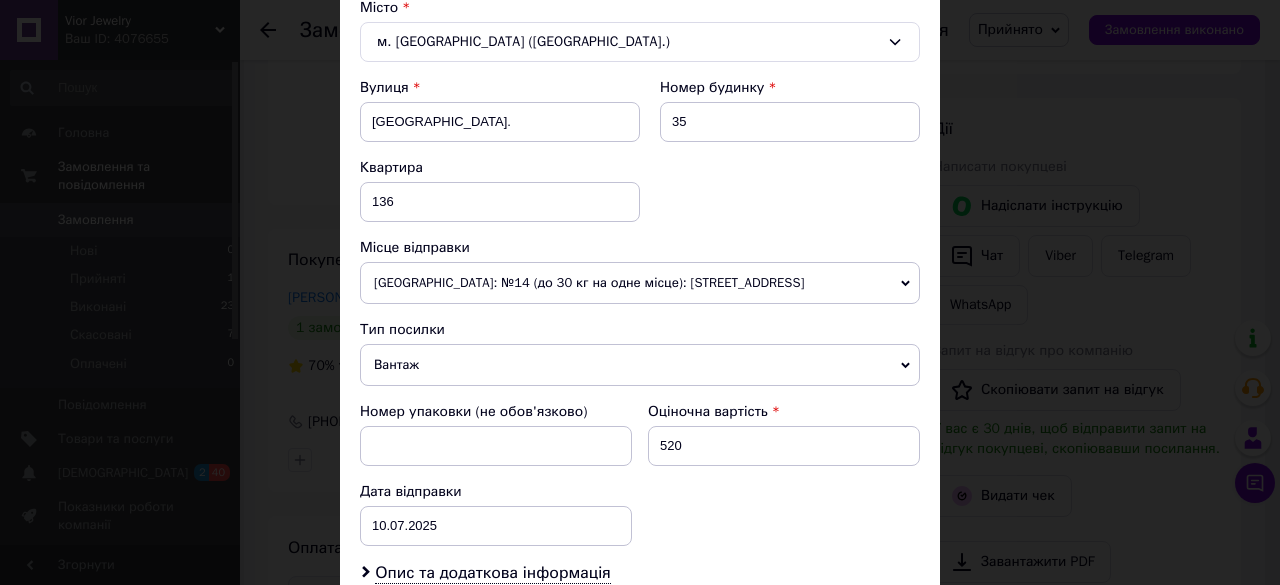 scroll, scrollTop: 558, scrollLeft: 0, axis: vertical 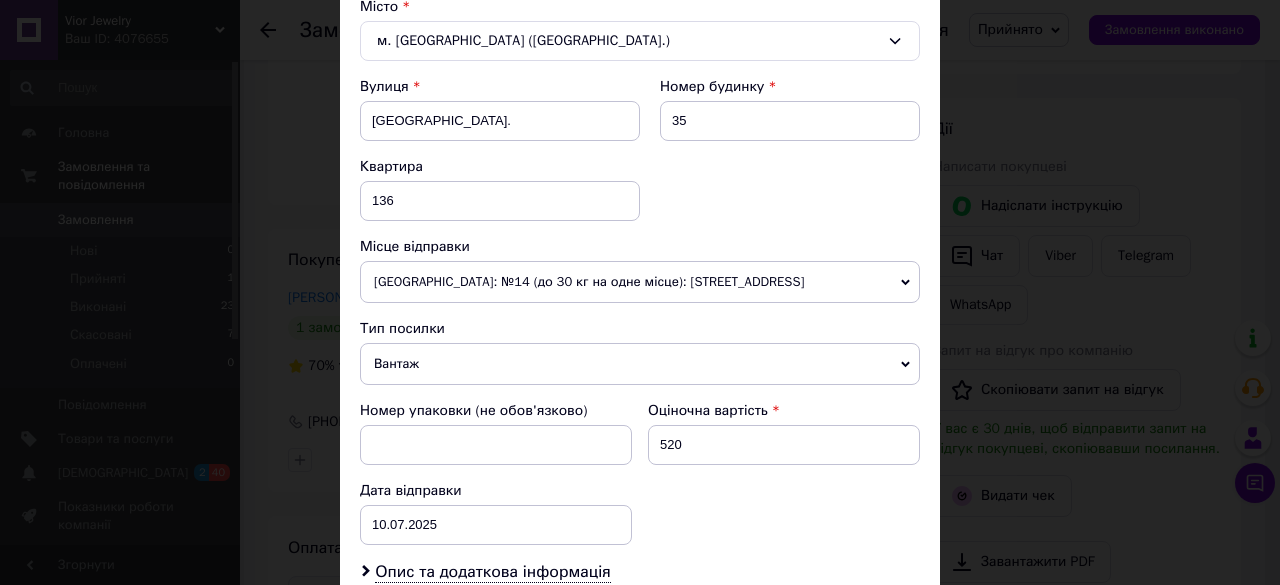 click 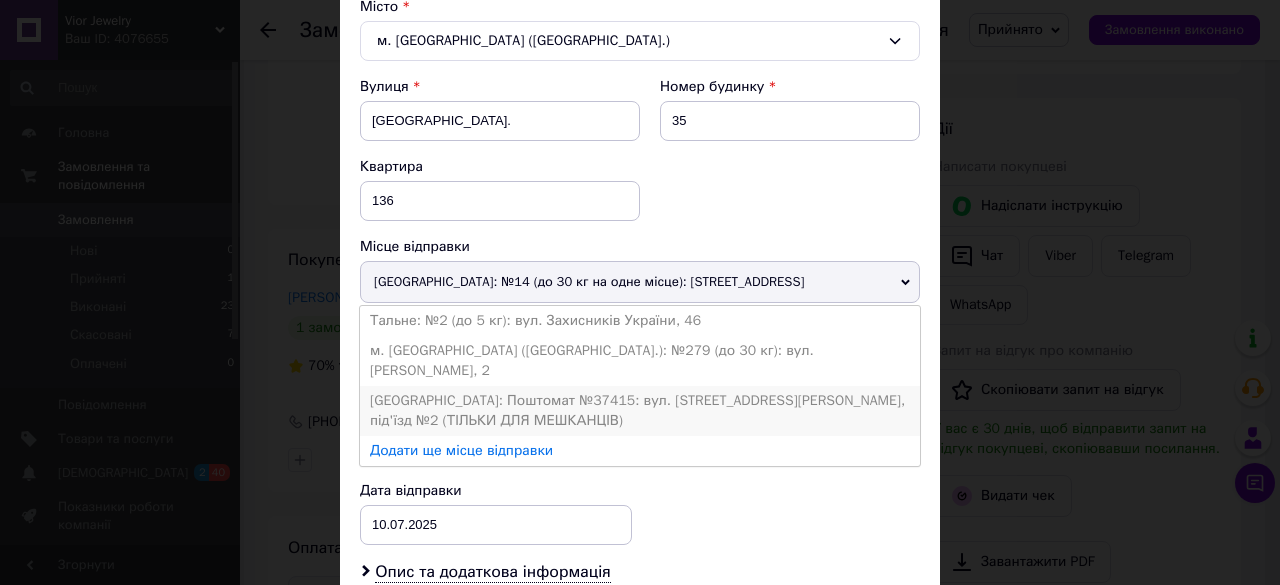 click on "[GEOGRAPHIC_DATA]: Поштомат №37415: вул. [STREET_ADDRESS][PERSON_NAME], під'їзд №2 (ТІЛЬКИ ДЛЯ МЕШКАНЦІВ)" at bounding box center [640, 411] 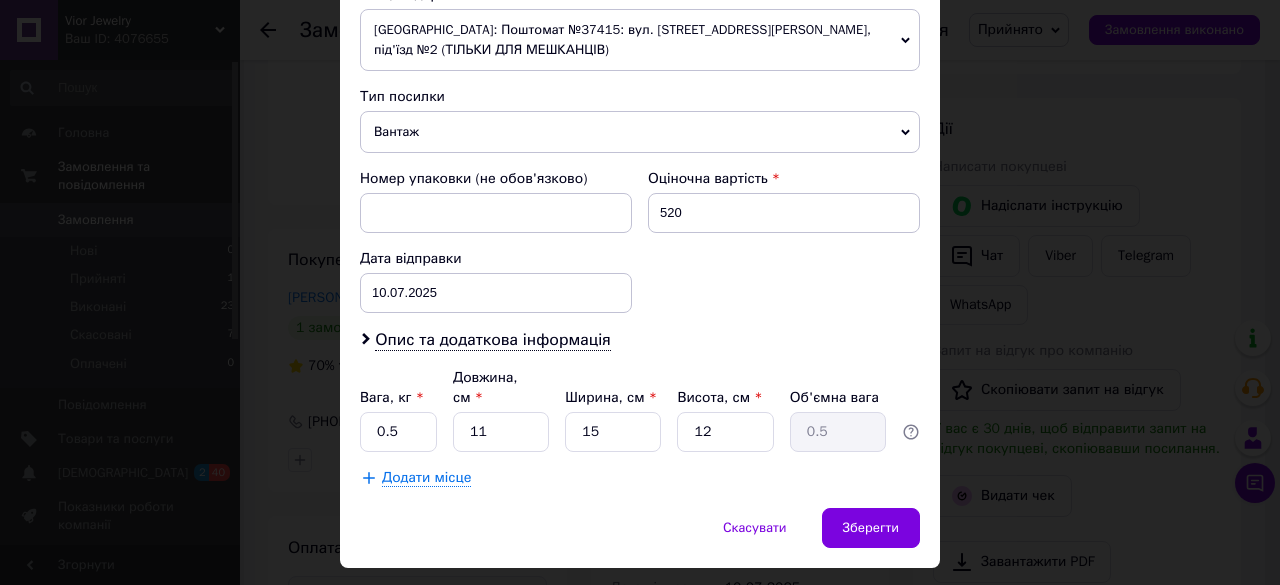 scroll, scrollTop: 833, scrollLeft: 0, axis: vertical 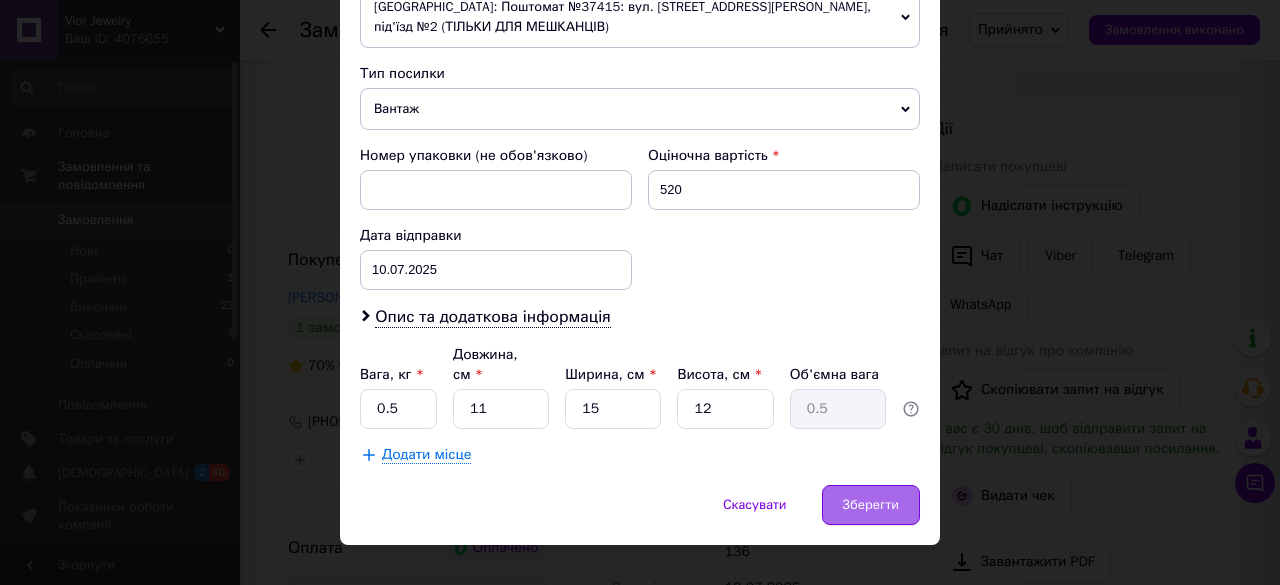 click on "Зберегти" at bounding box center (871, 505) 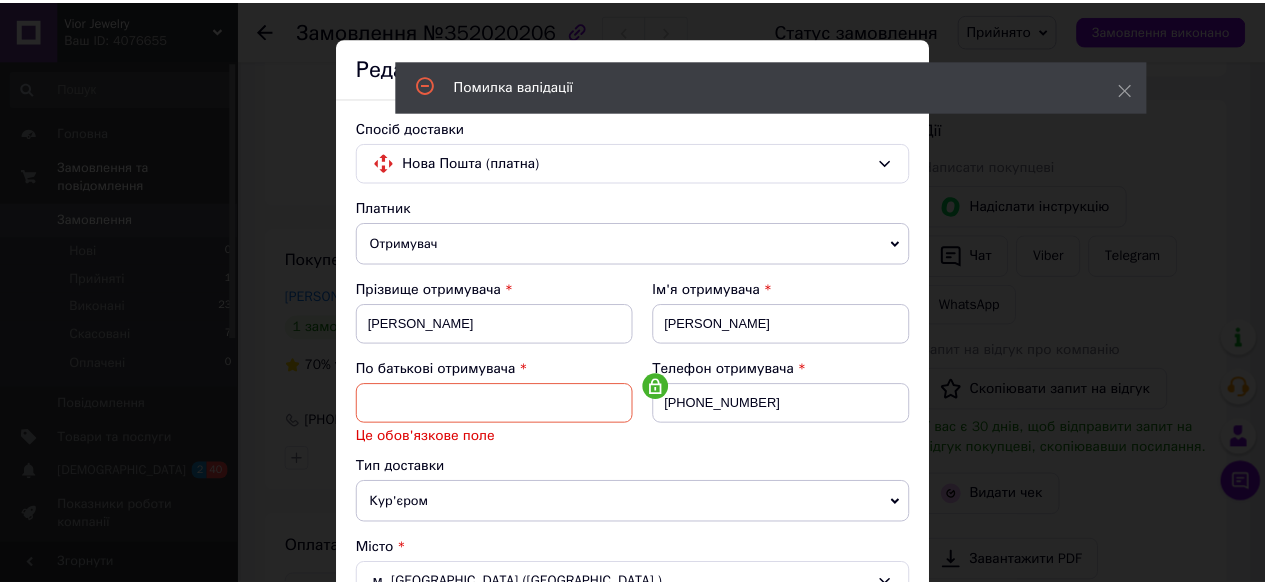 scroll, scrollTop: 0, scrollLeft: 0, axis: both 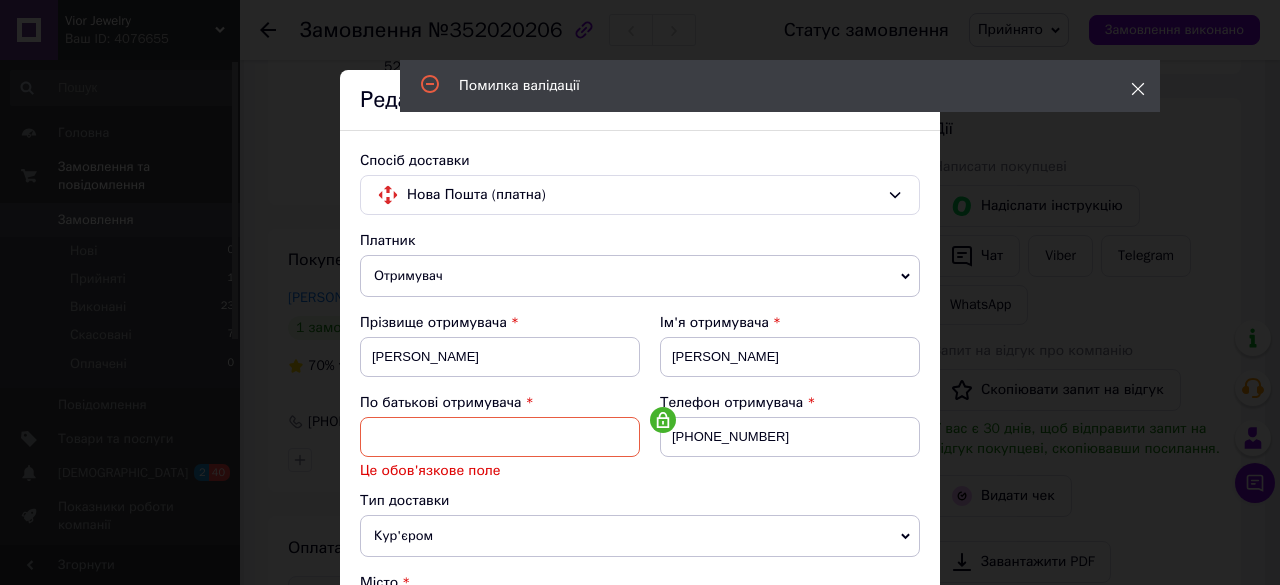 click 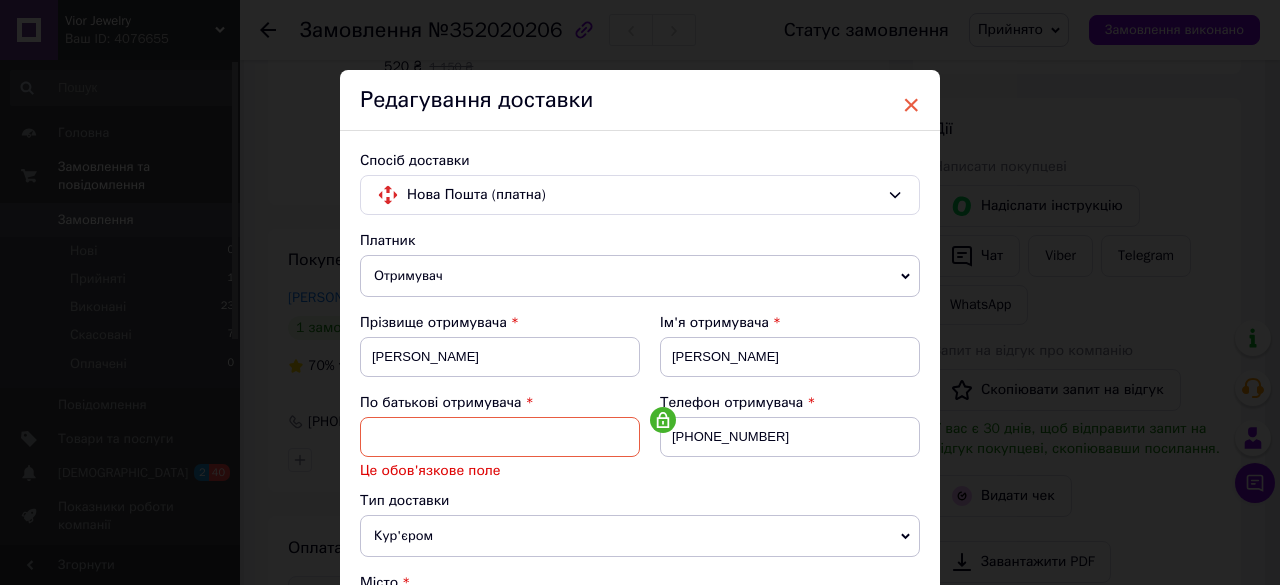 click on "×" at bounding box center [911, 105] 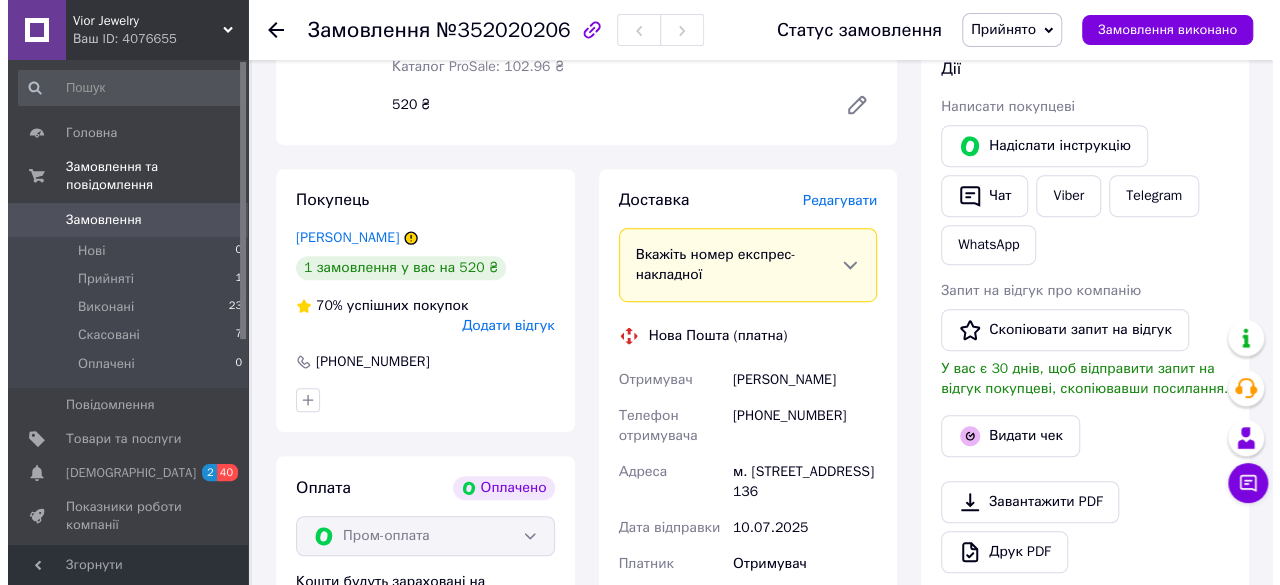 scroll, scrollTop: 392, scrollLeft: 0, axis: vertical 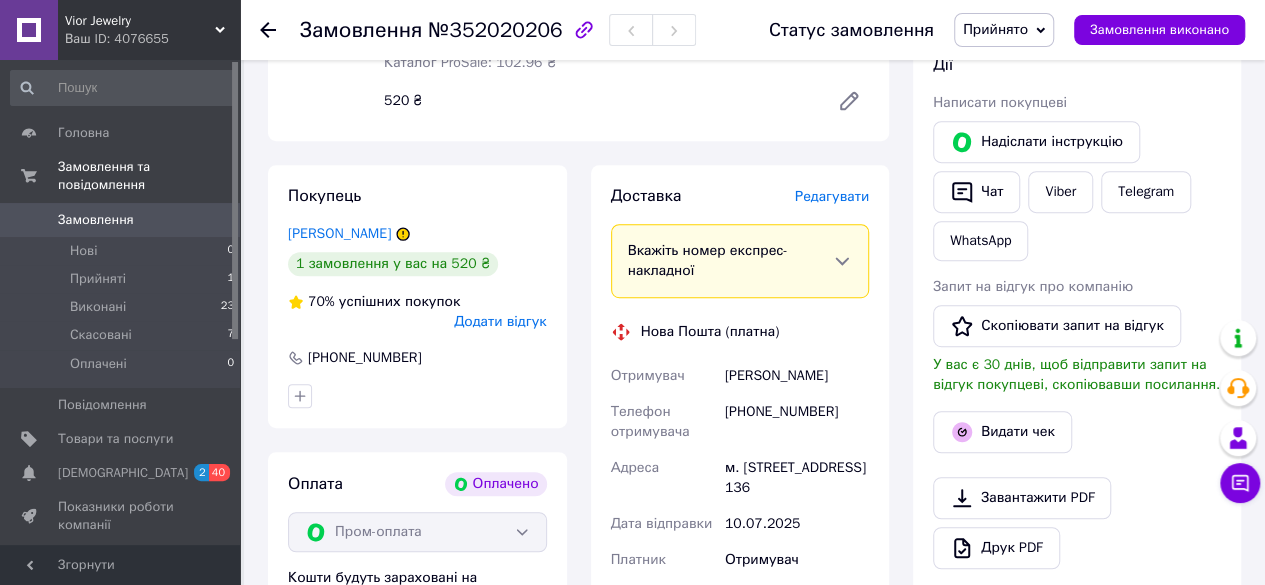 click on "Редагувати" at bounding box center (832, 196) 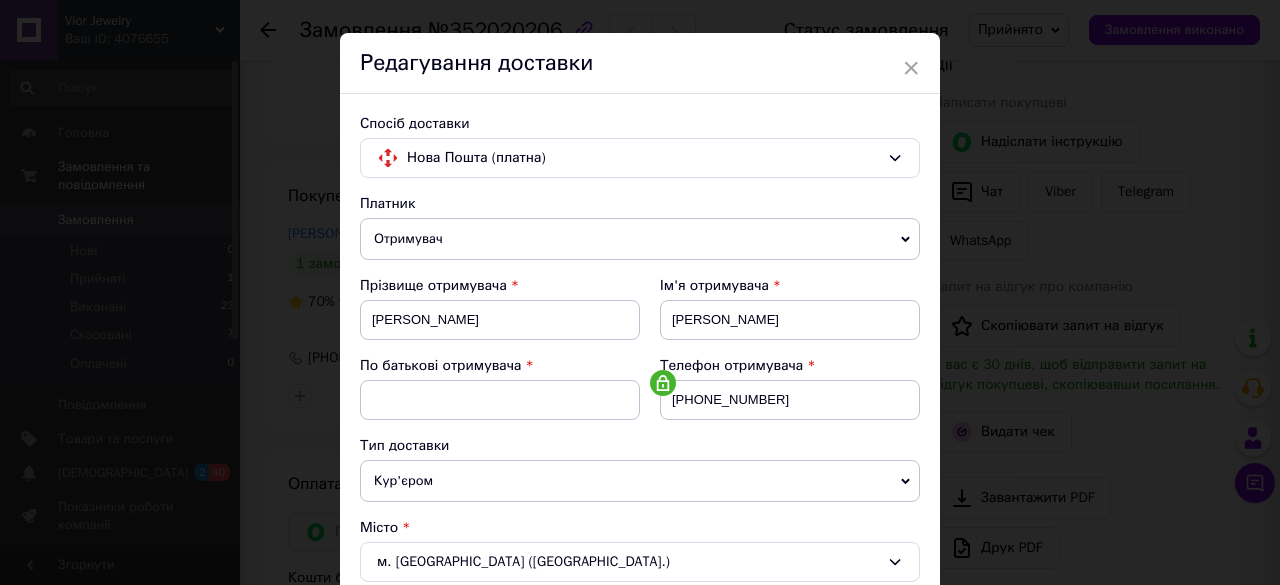 scroll, scrollTop: 38, scrollLeft: 0, axis: vertical 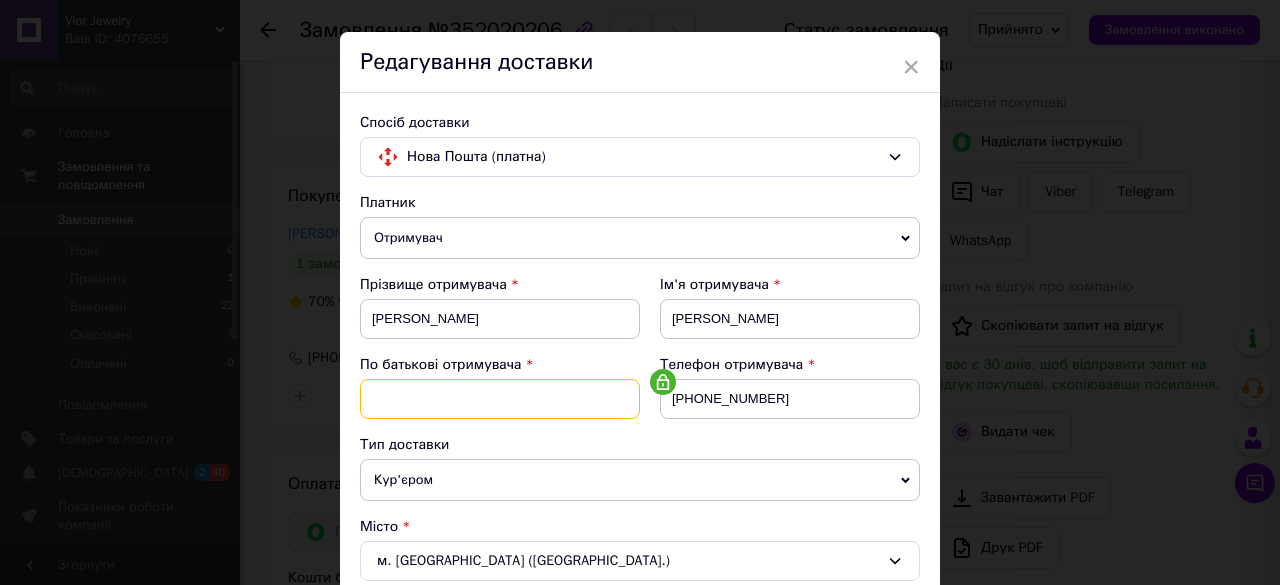 click at bounding box center (500, 399) 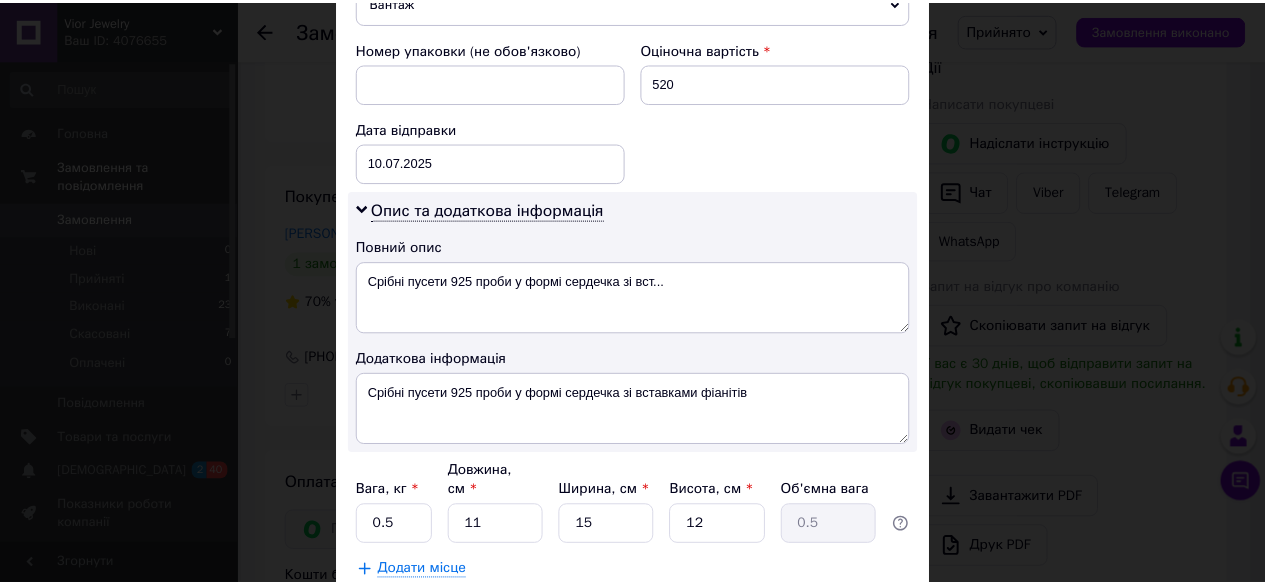 scroll, scrollTop: 1036, scrollLeft: 0, axis: vertical 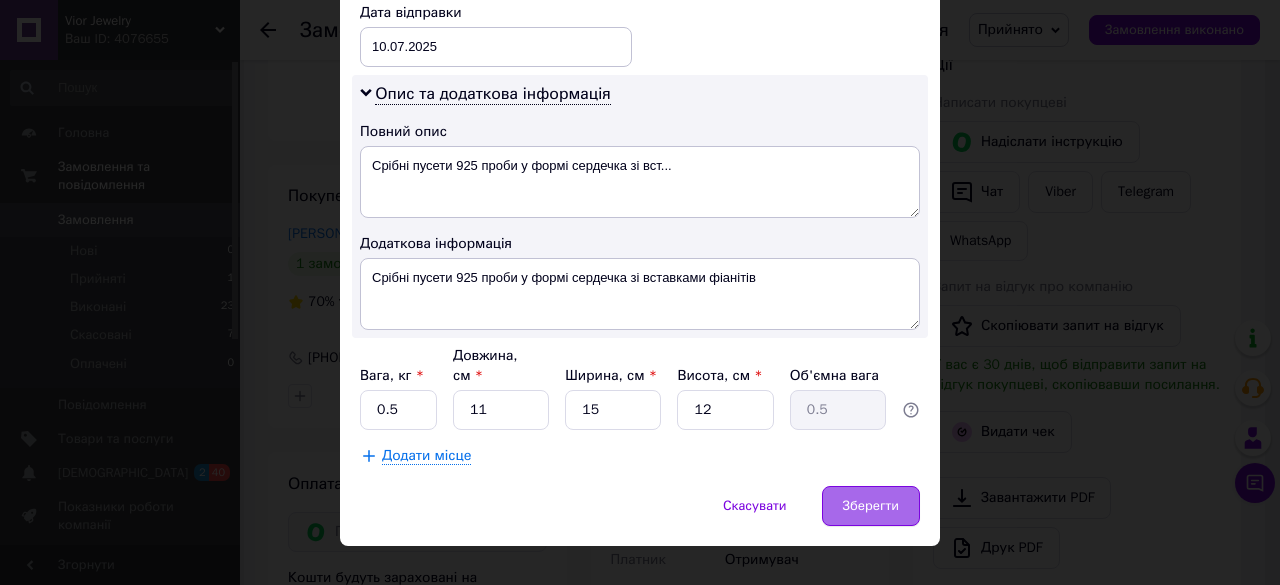 type on "Генадіївна" 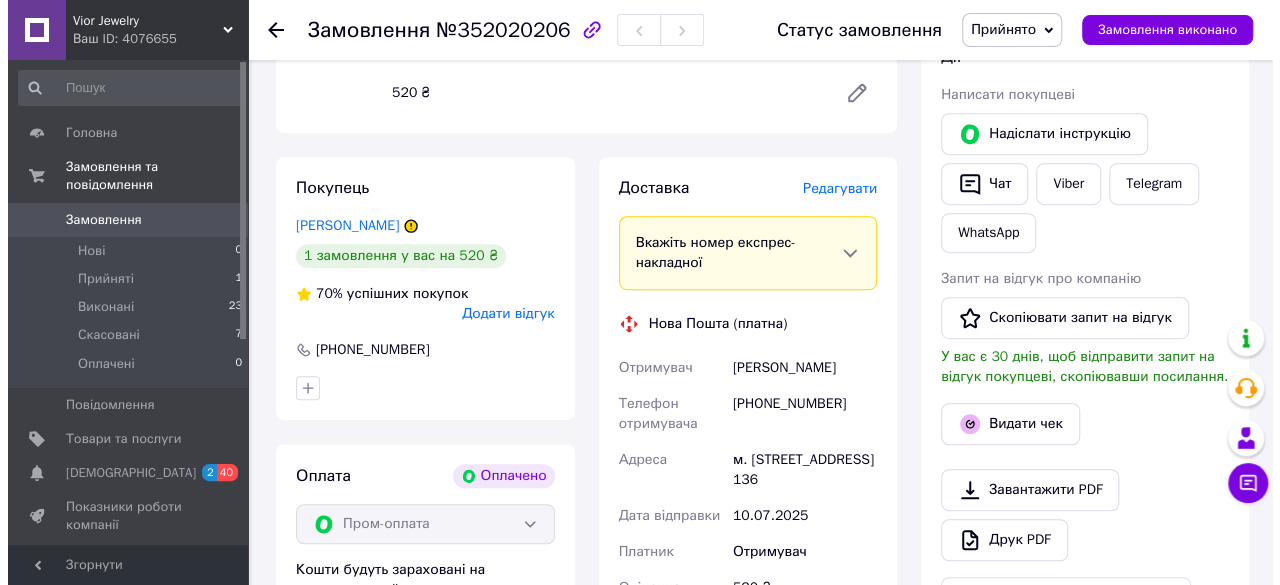 scroll, scrollTop: 398, scrollLeft: 0, axis: vertical 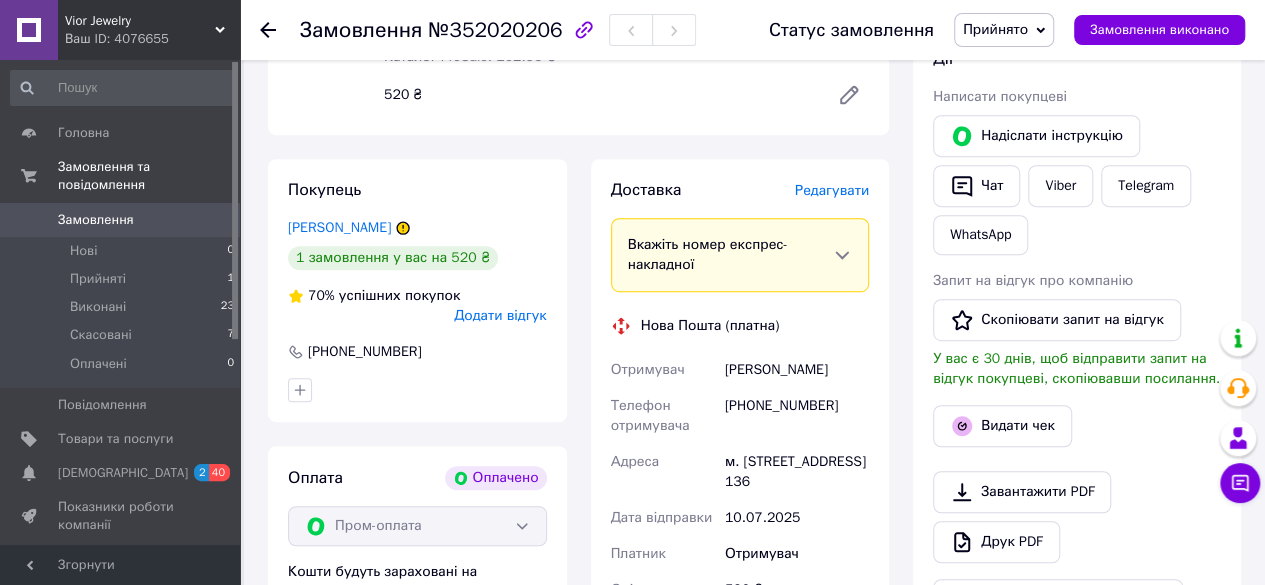 click on "Редагувати" at bounding box center (832, 190) 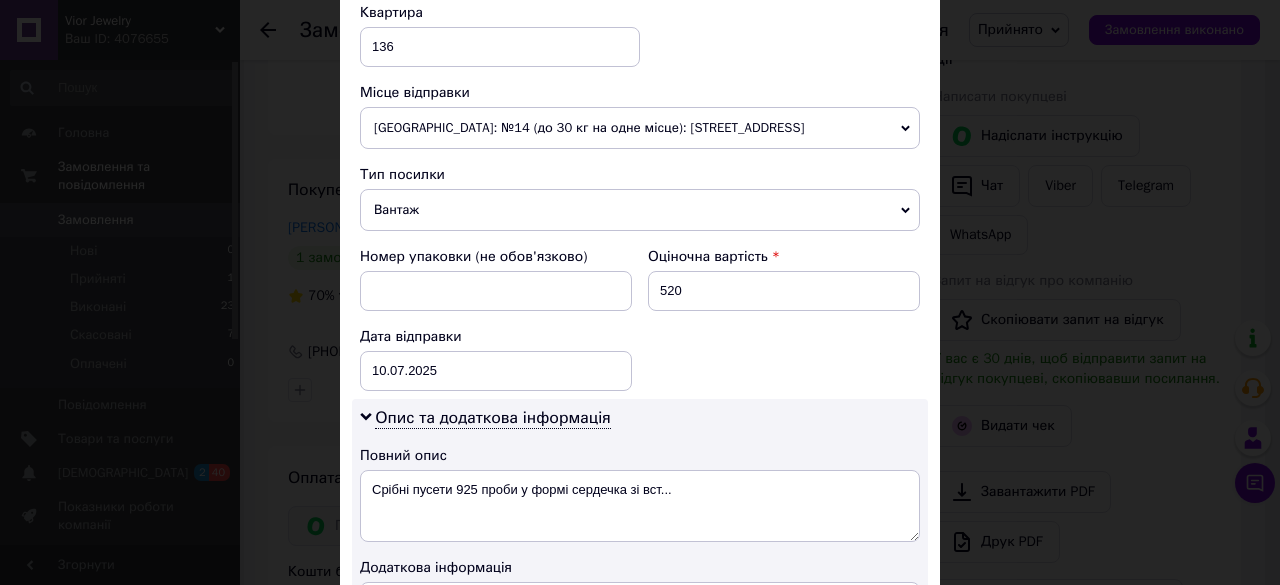 scroll, scrollTop: 711, scrollLeft: 0, axis: vertical 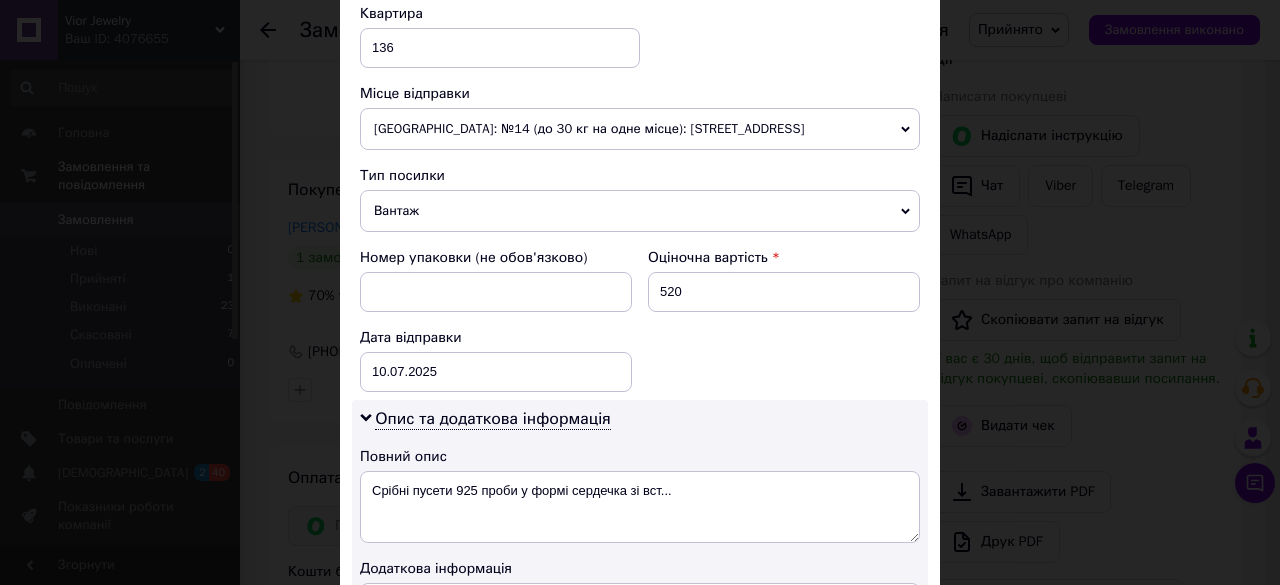 click 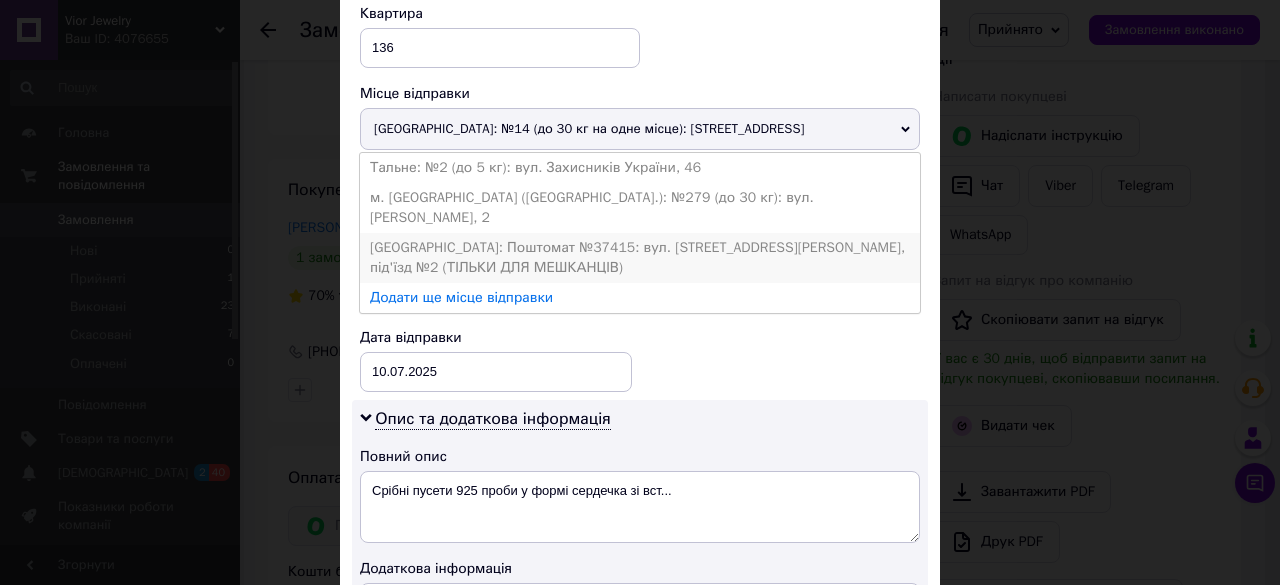click on "[GEOGRAPHIC_DATA]: Поштомат №37415: вул. [STREET_ADDRESS][PERSON_NAME], під'їзд №2 (ТІЛЬКИ ДЛЯ МЕШКАНЦІВ)" at bounding box center (640, 258) 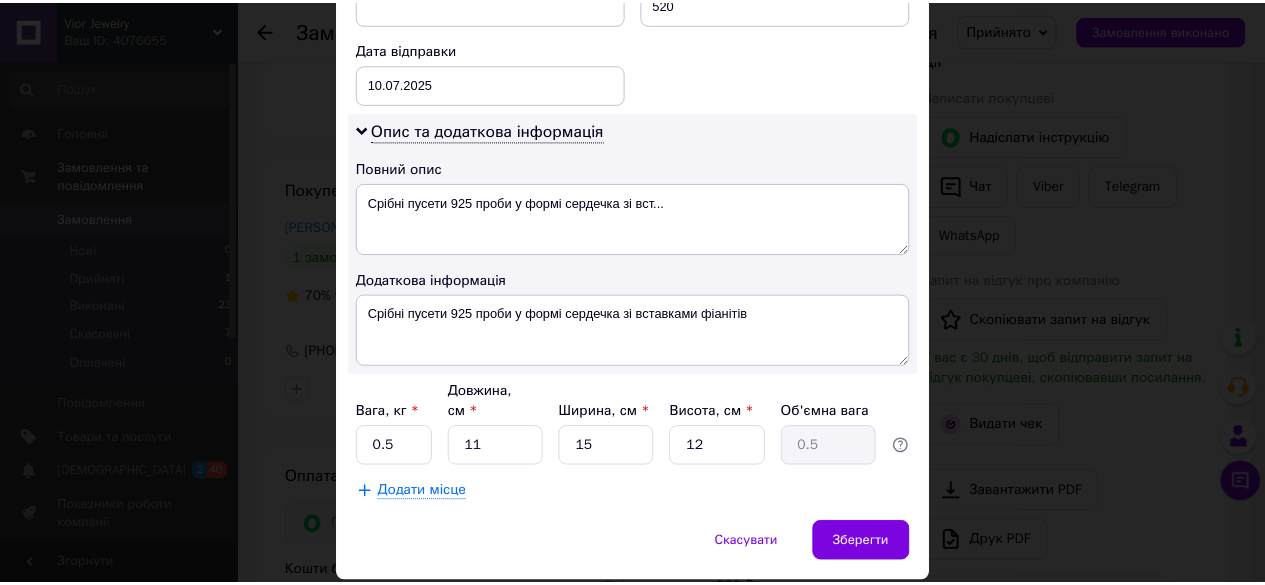 scroll, scrollTop: 1036, scrollLeft: 0, axis: vertical 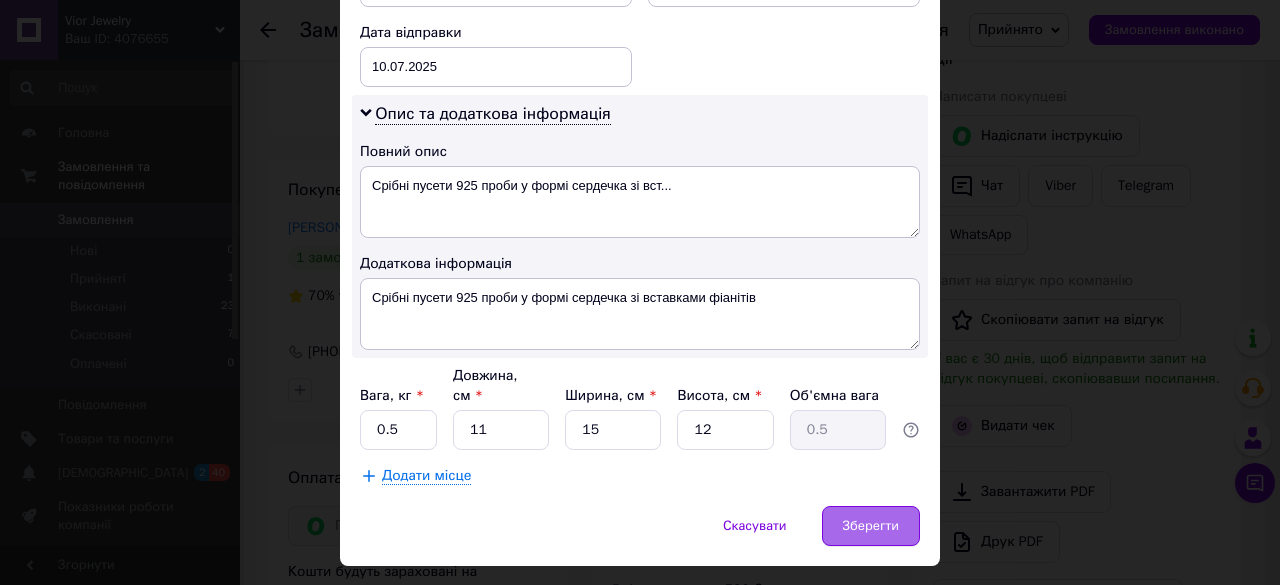 click on "Зберегти" at bounding box center (871, 526) 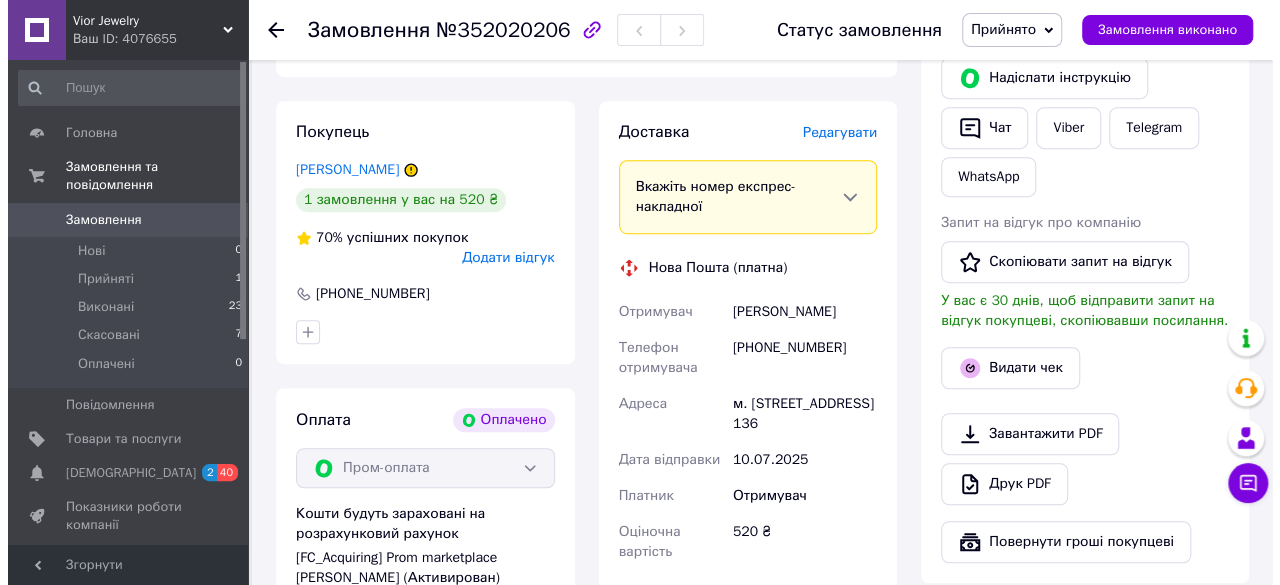 scroll, scrollTop: 456, scrollLeft: 0, axis: vertical 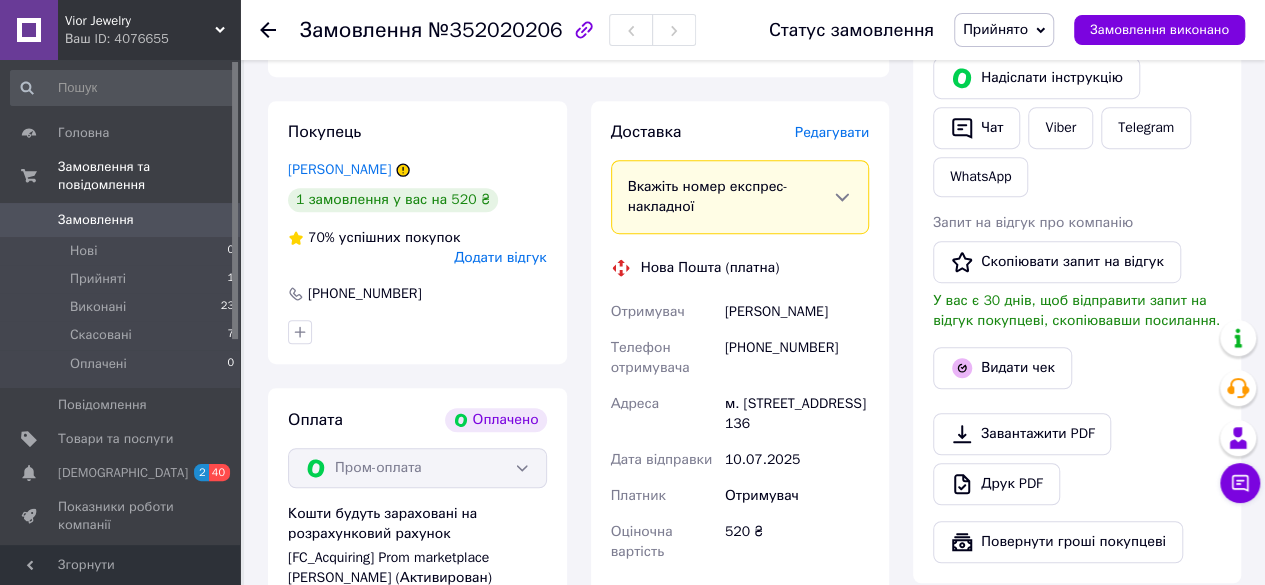 click on "Редагувати" at bounding box center [832, 132] 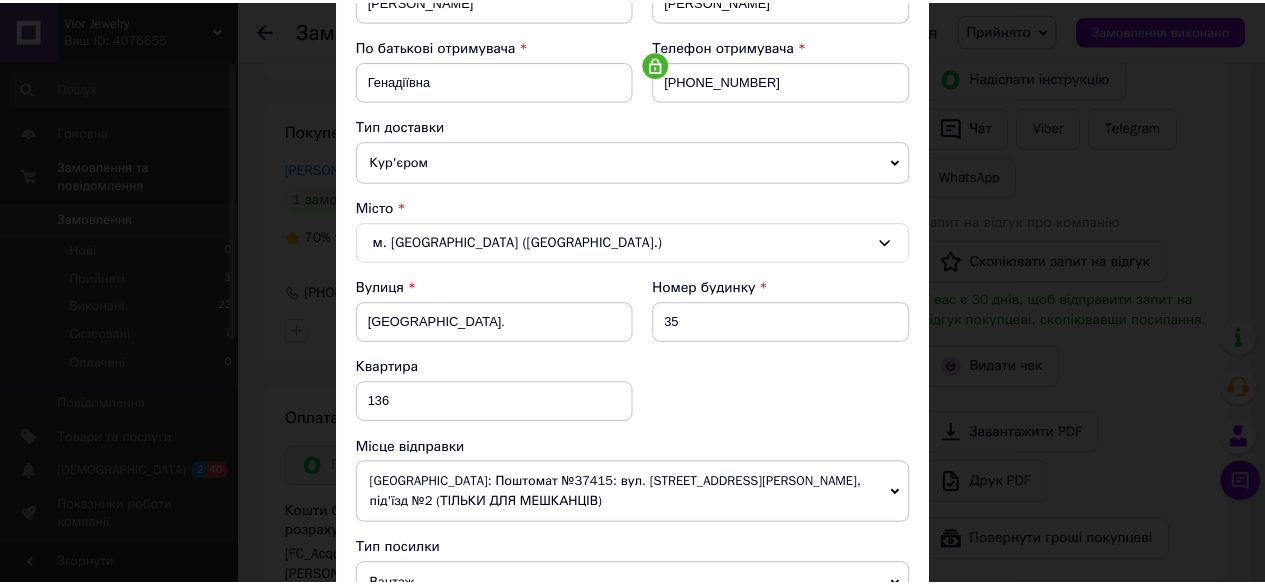 scroll, scrollTop: 0, scrollLeft: 0, axis: both 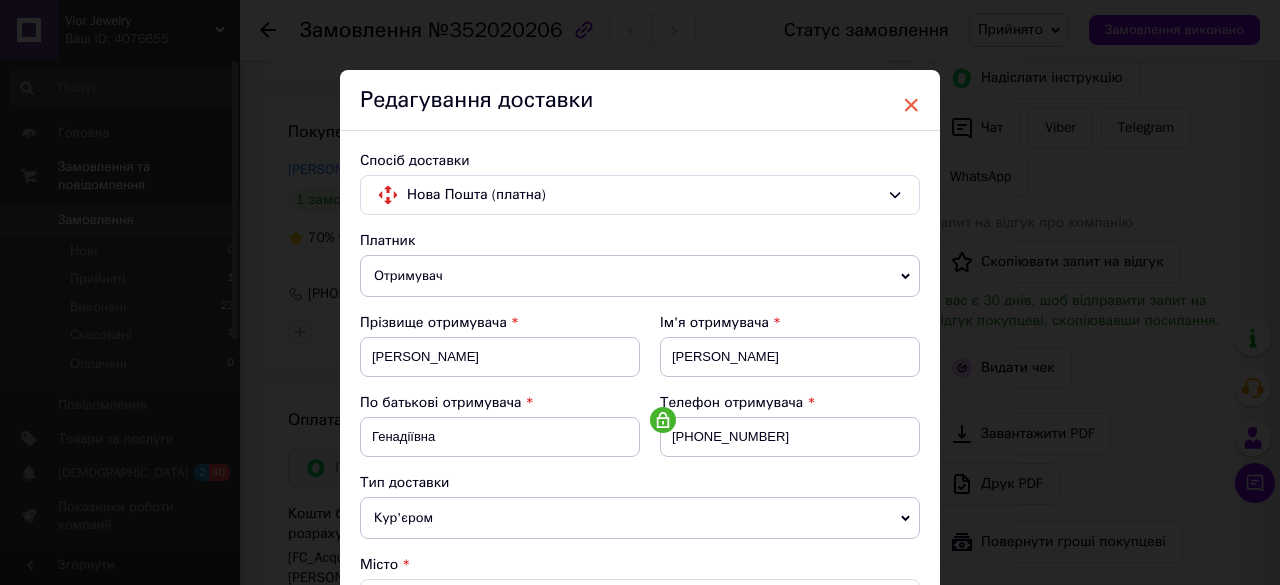 click on "×" at bounding box center [911, 105] 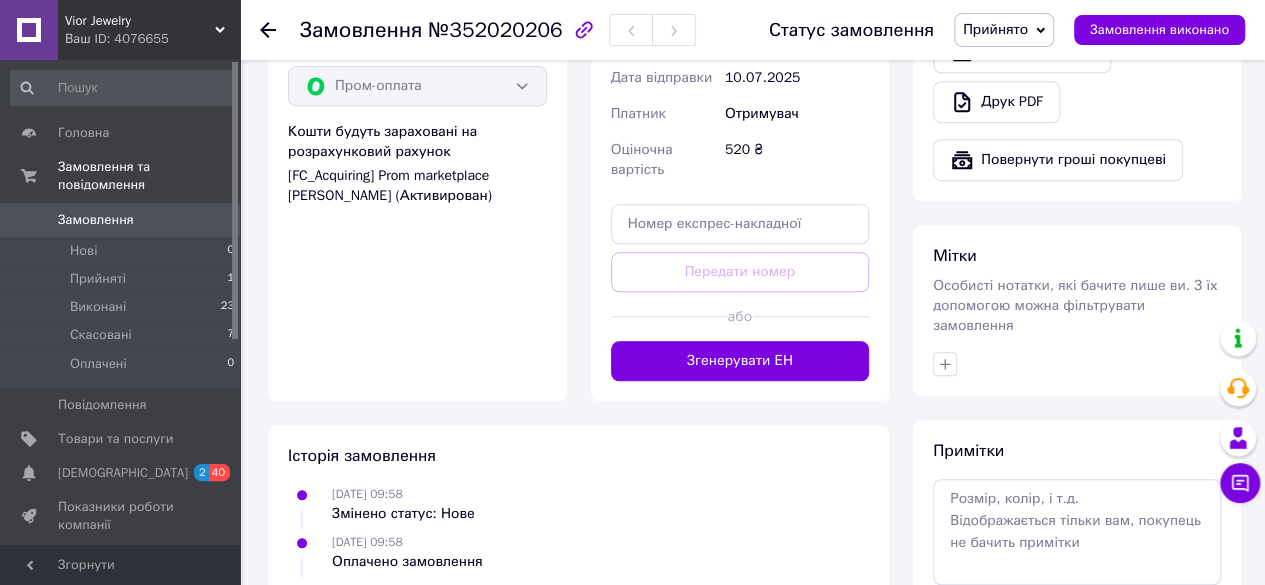 scroll, scrollTop: 842, scrollLeft: 0, axis: vertical 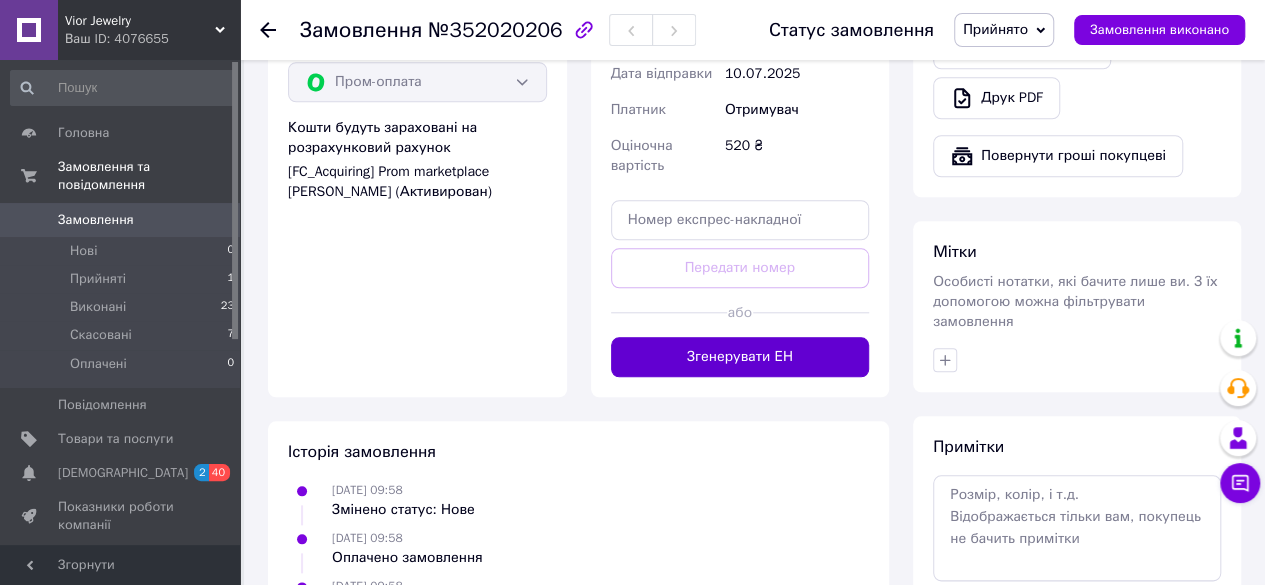 click on "Згенерувати ЕН" at bounding box center [740, 357] 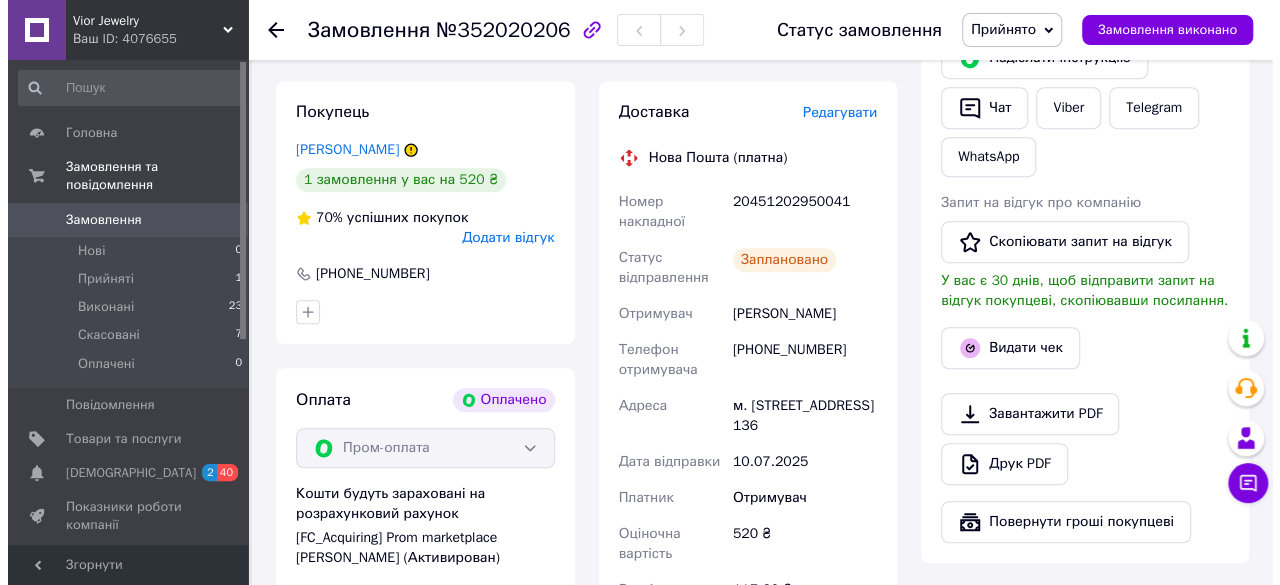 scroll, scrollTop: 474, scrollLeft: 0, axis: vertical 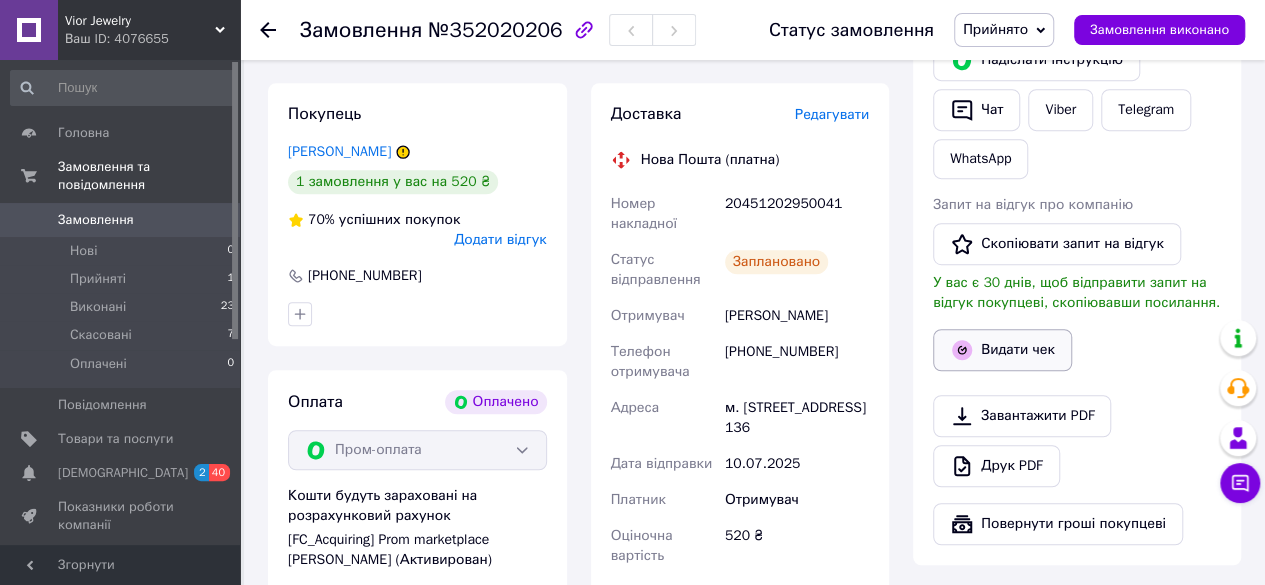 click on "Видати чек" at bounding box center [1002, 350] 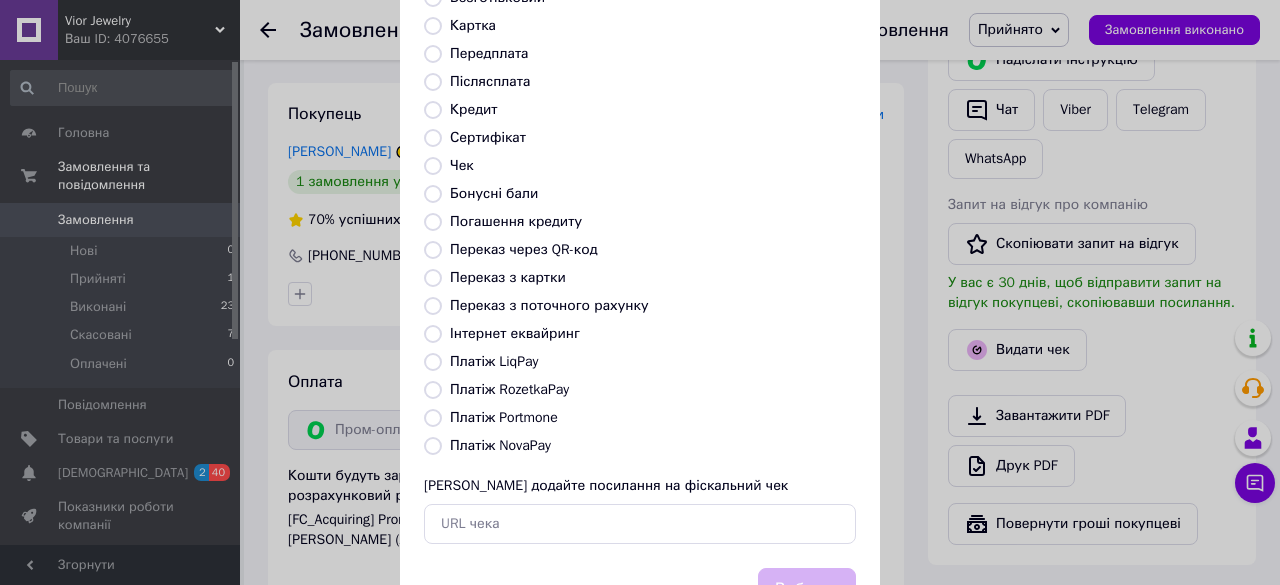scroll, scrollTop: 190, scrollLeft: 0, axis: vertical 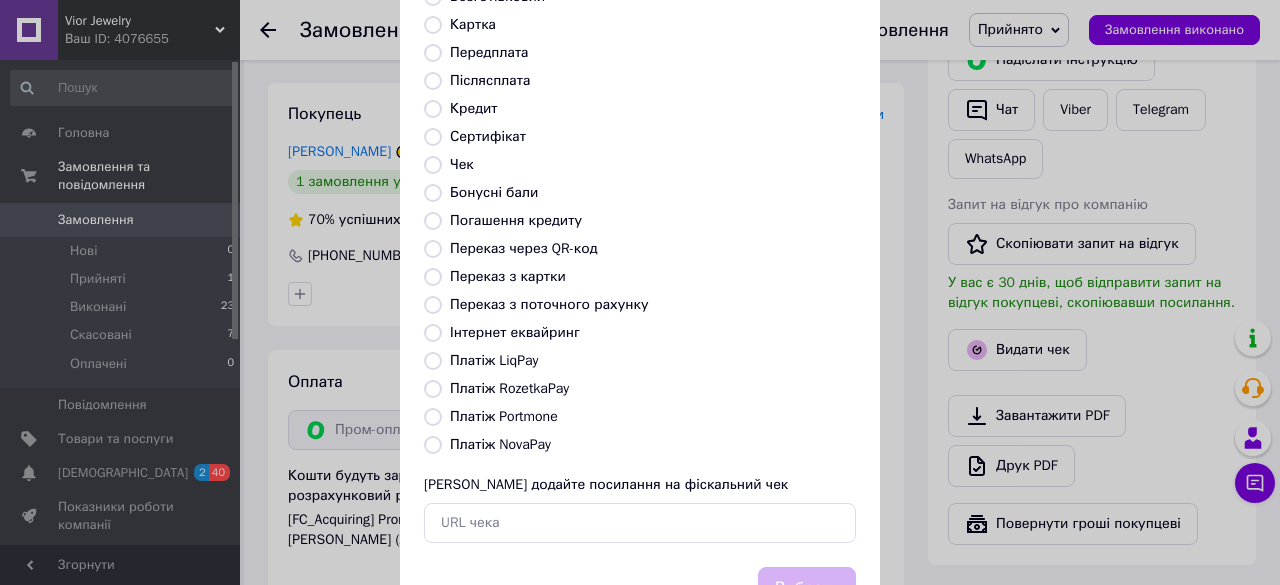 click on "Платіж NovaPay" at bounding box center (433, 445) 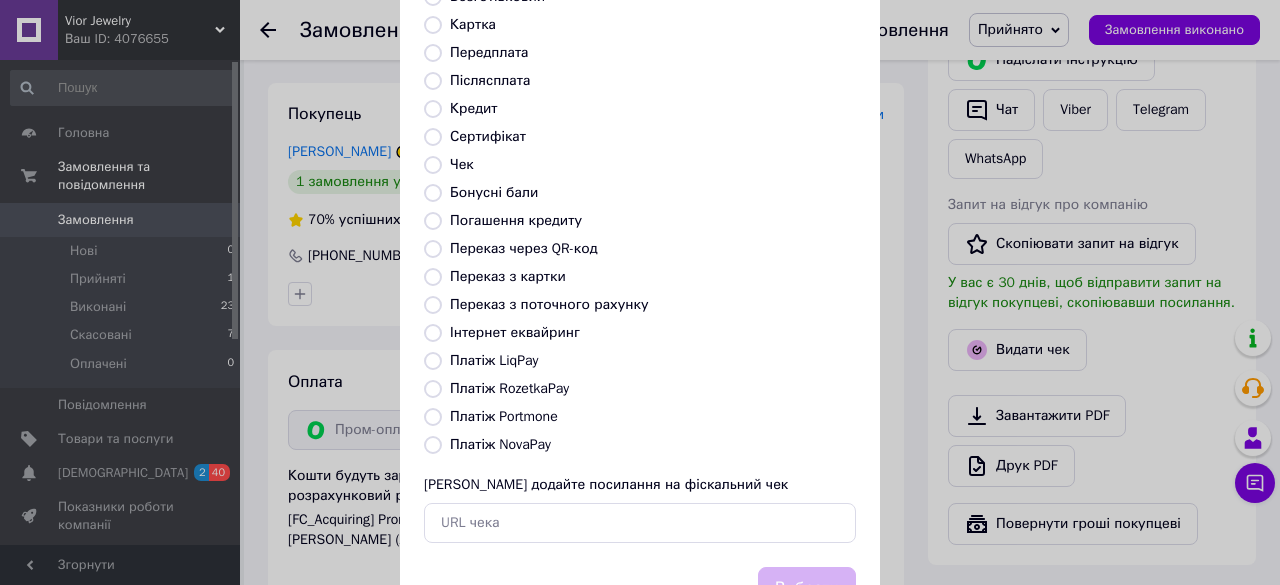 radio on "true" 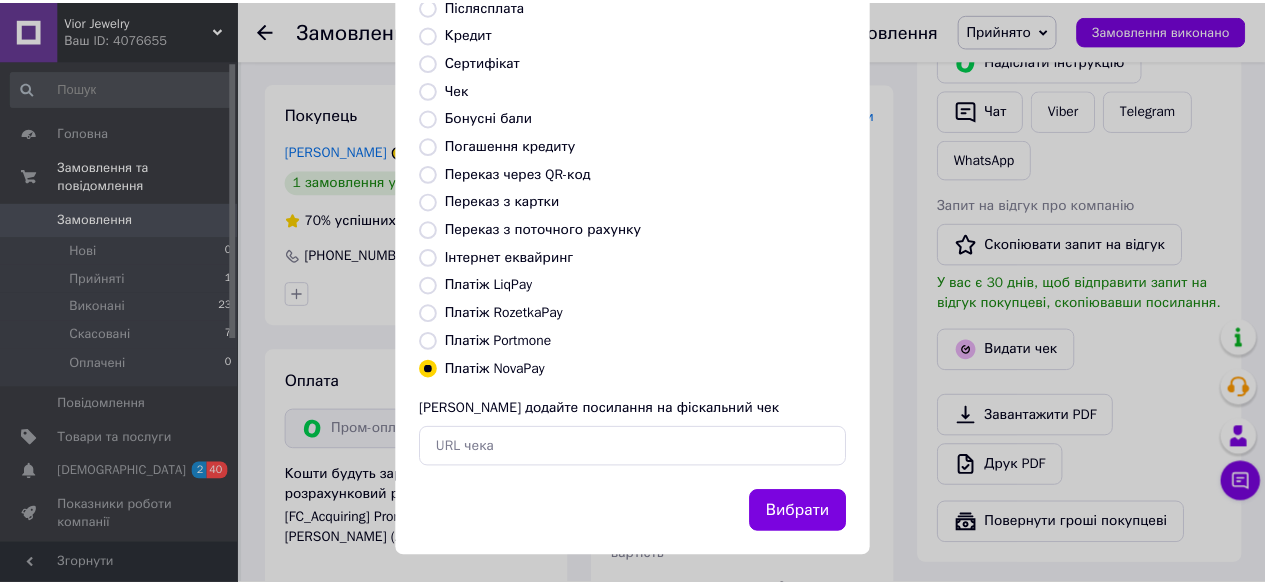 scroll, scrollTop: 272, scrollLeft: 0, axis: vertical 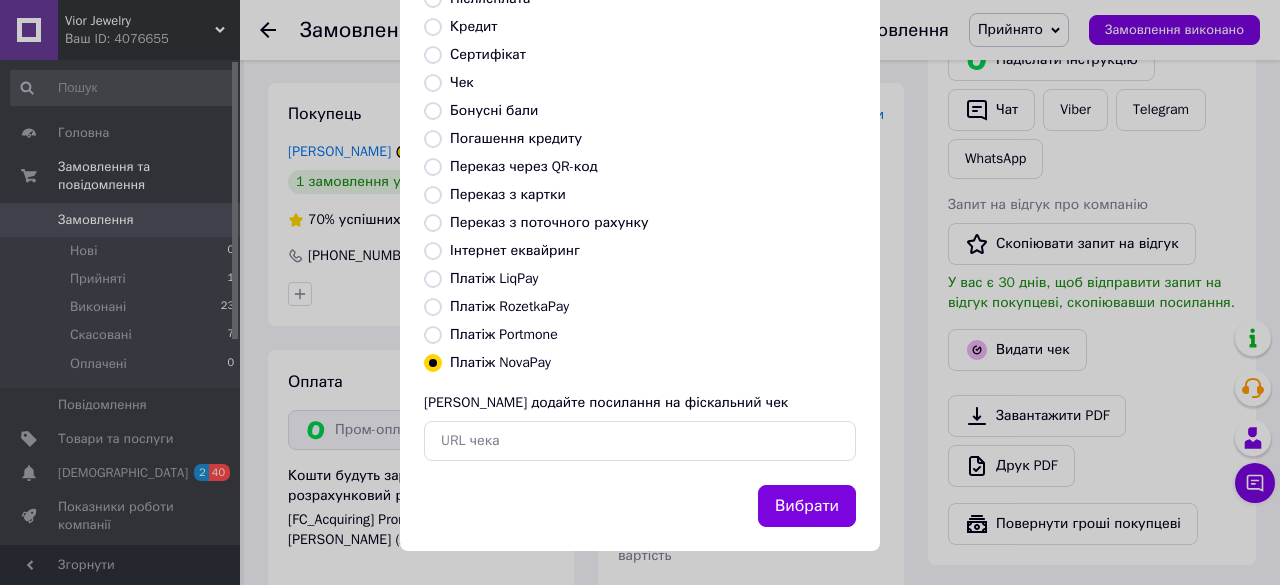 click on "Платіж RozetkaPay" at bounding box center (433, 307) 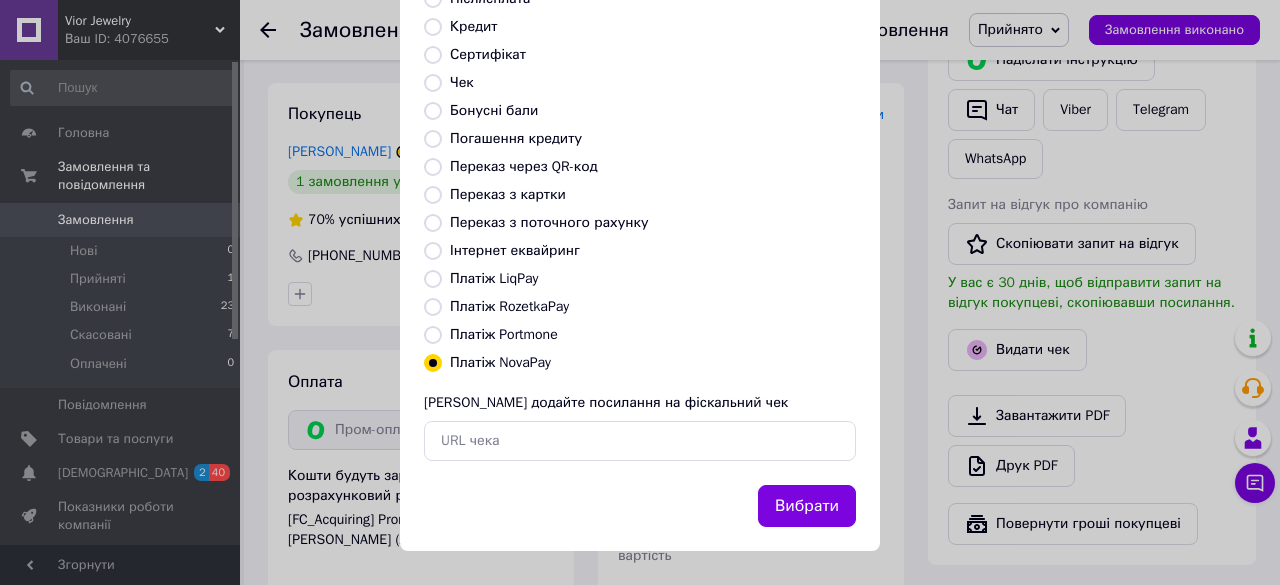 radio on "true" 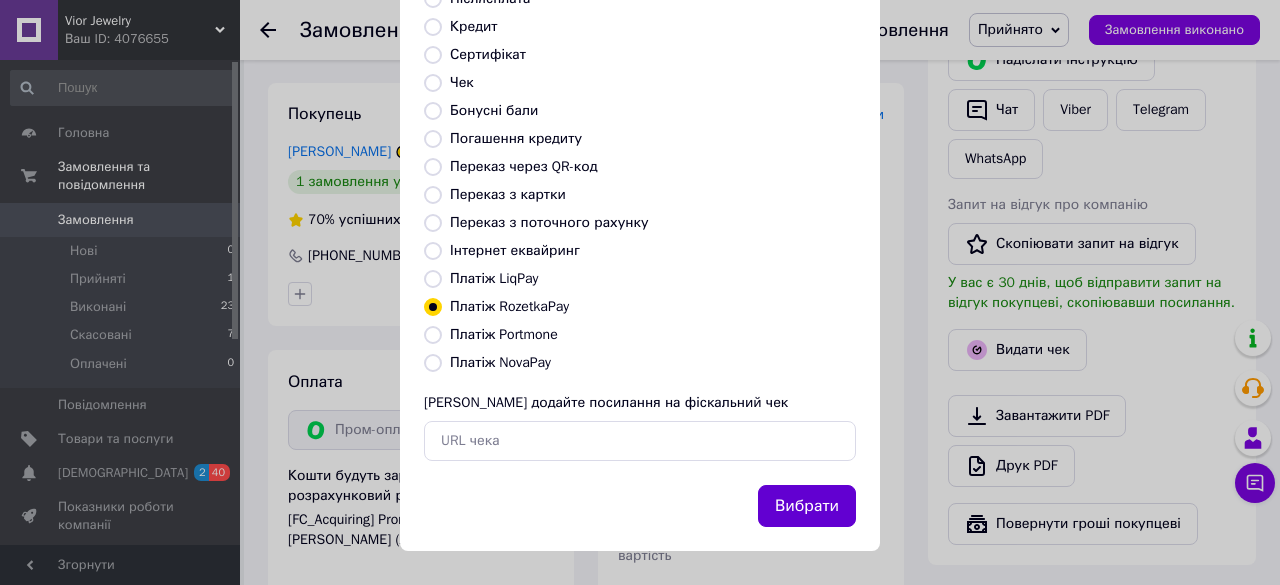 click on "Вибрати" at bounding box center (807, 506) 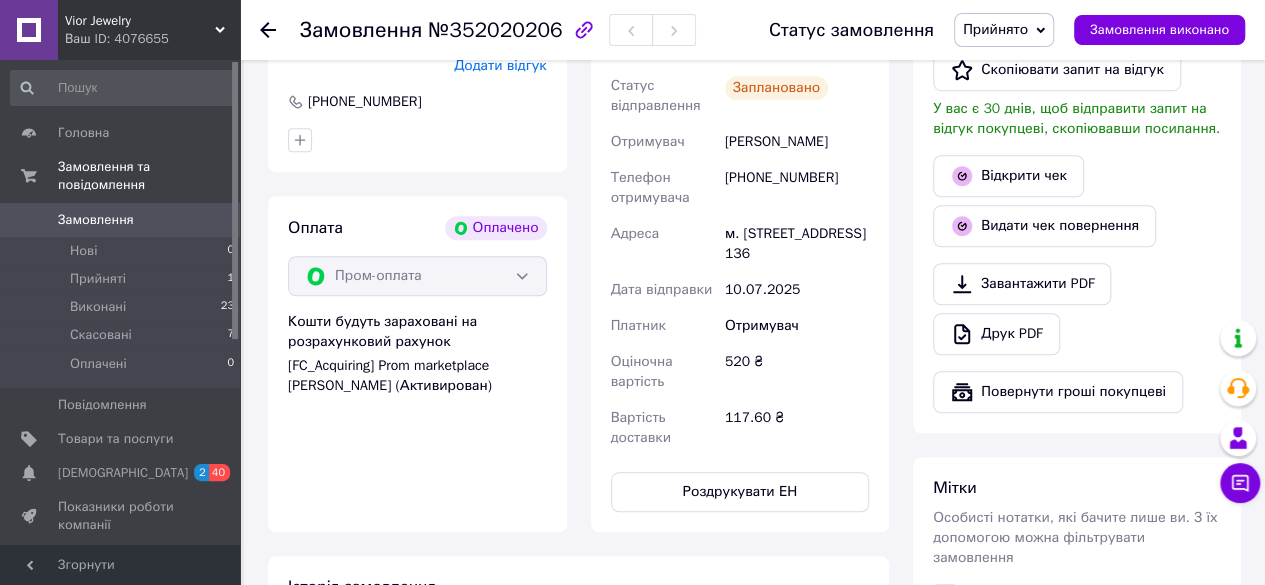 scroll, scrollTop: 662, scrollLeft: 0, axis: vertical 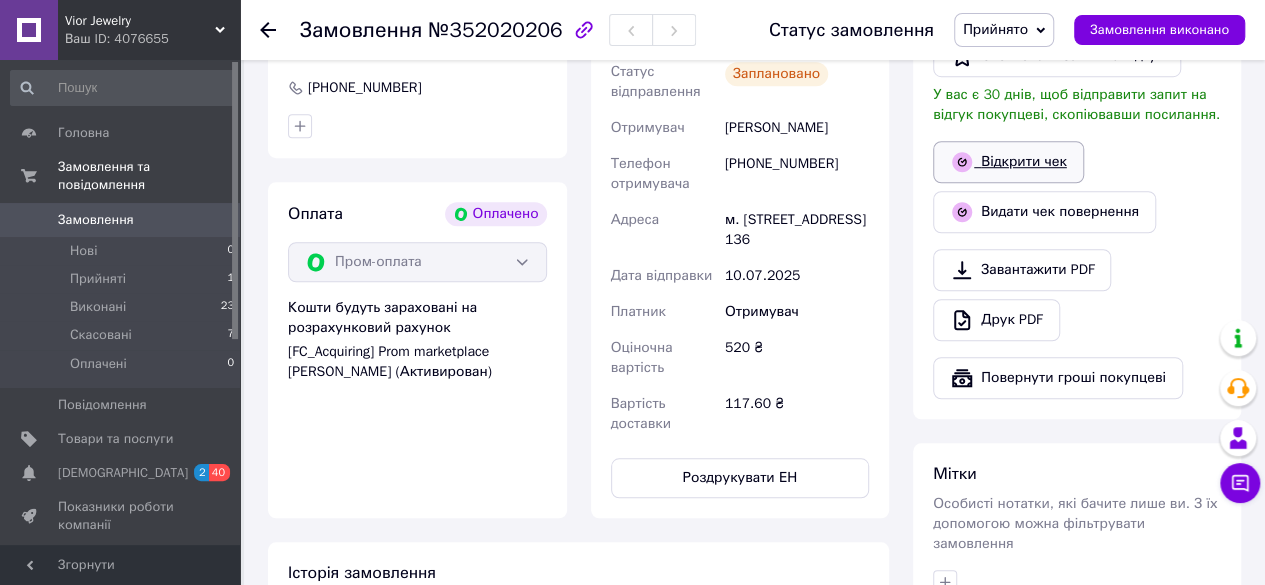 click on "Відкрити чек" at bounding box center [1008, 162] 